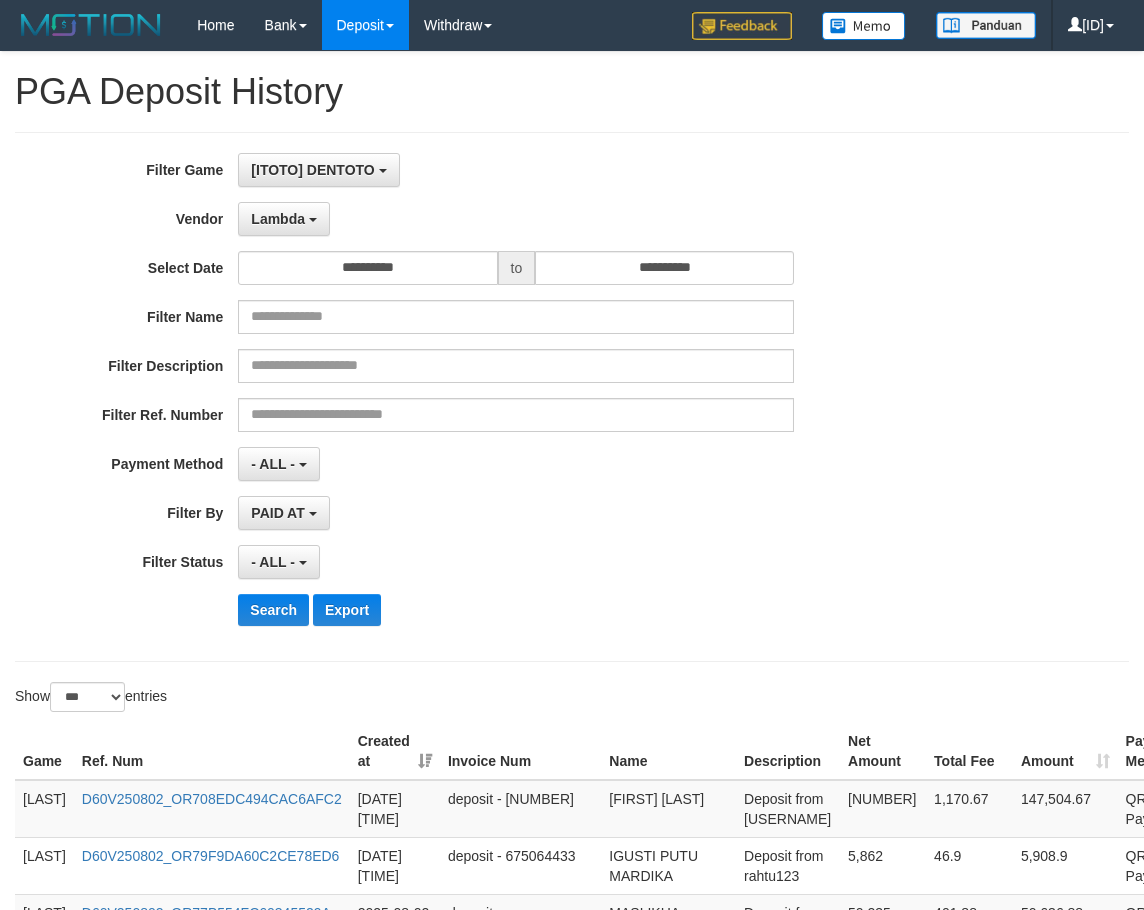 select on "**********" 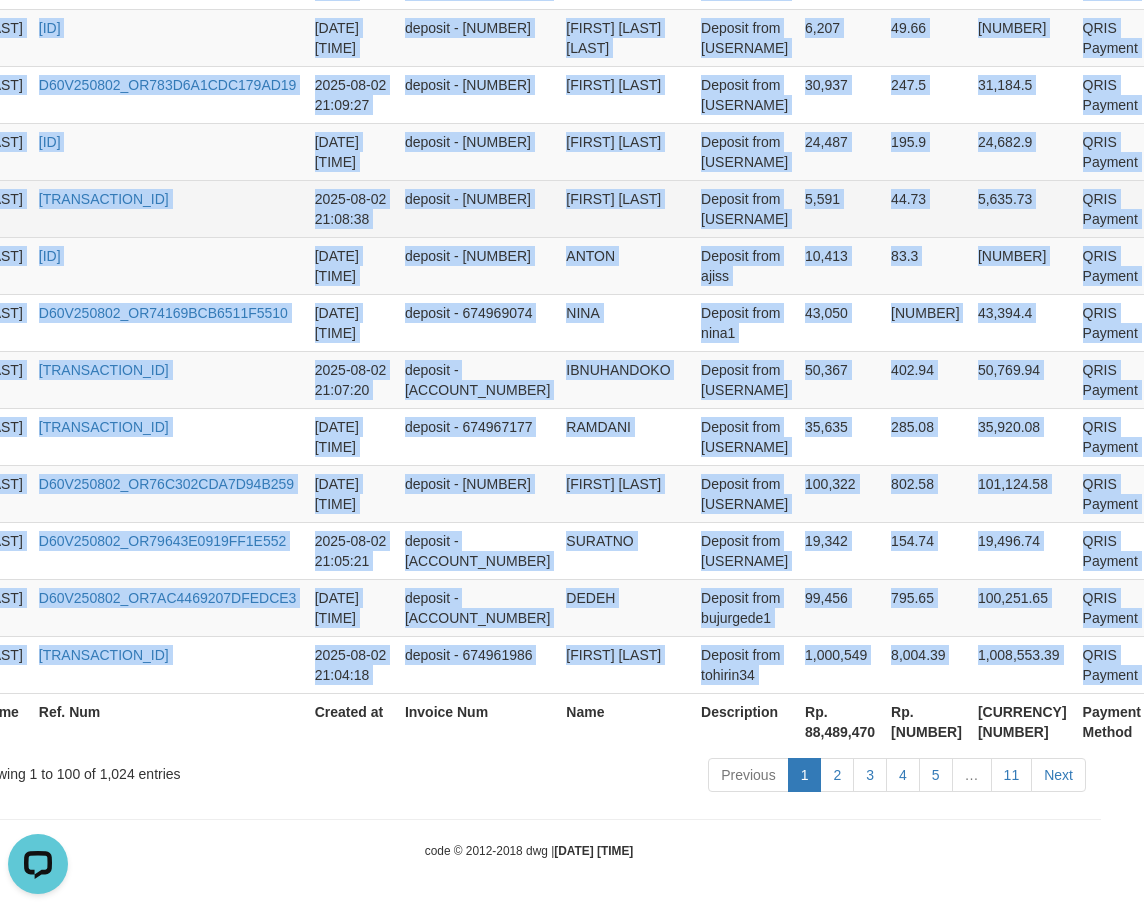 scroll, scrollTop: 0, scrollLeft: 0, axis: both 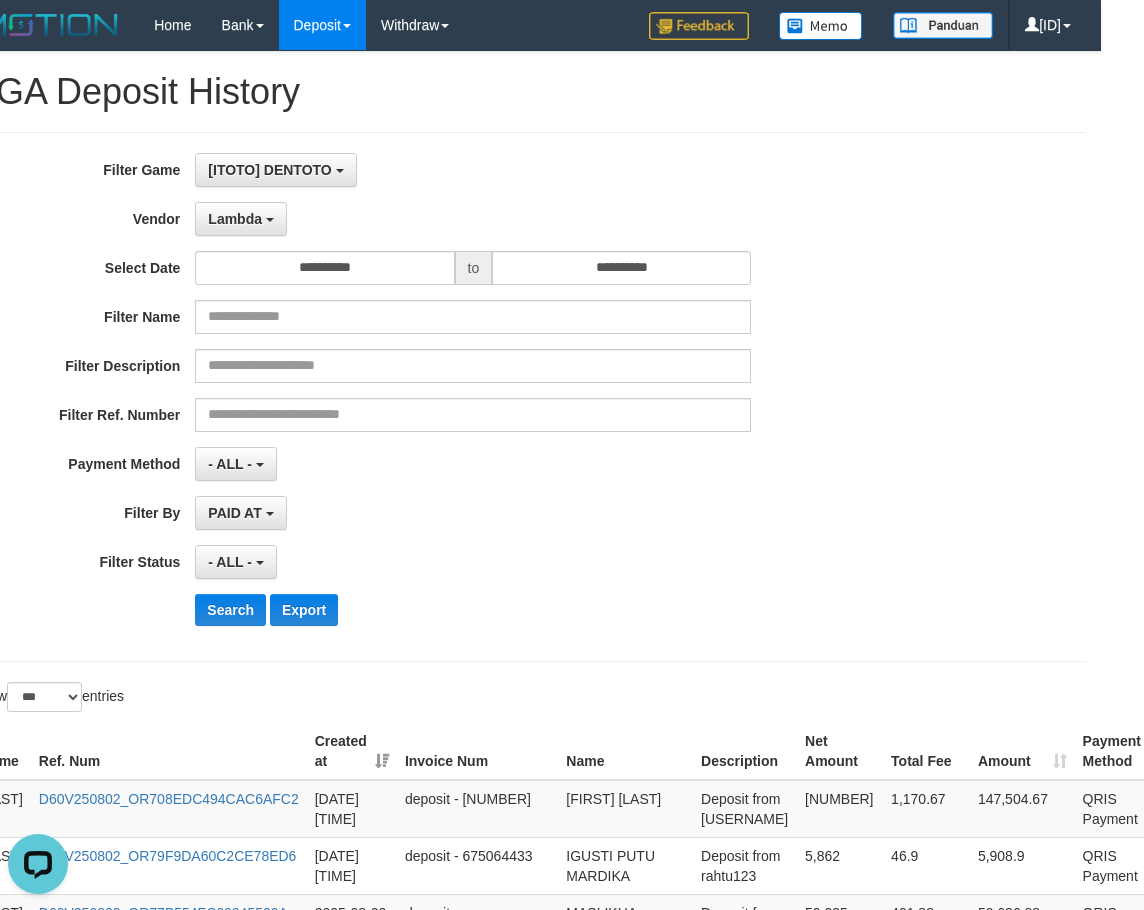 drag, startPoint x: 761, startPoint y: 138, endPoint x: 715, endPoint y: 72, distance: 80.44874 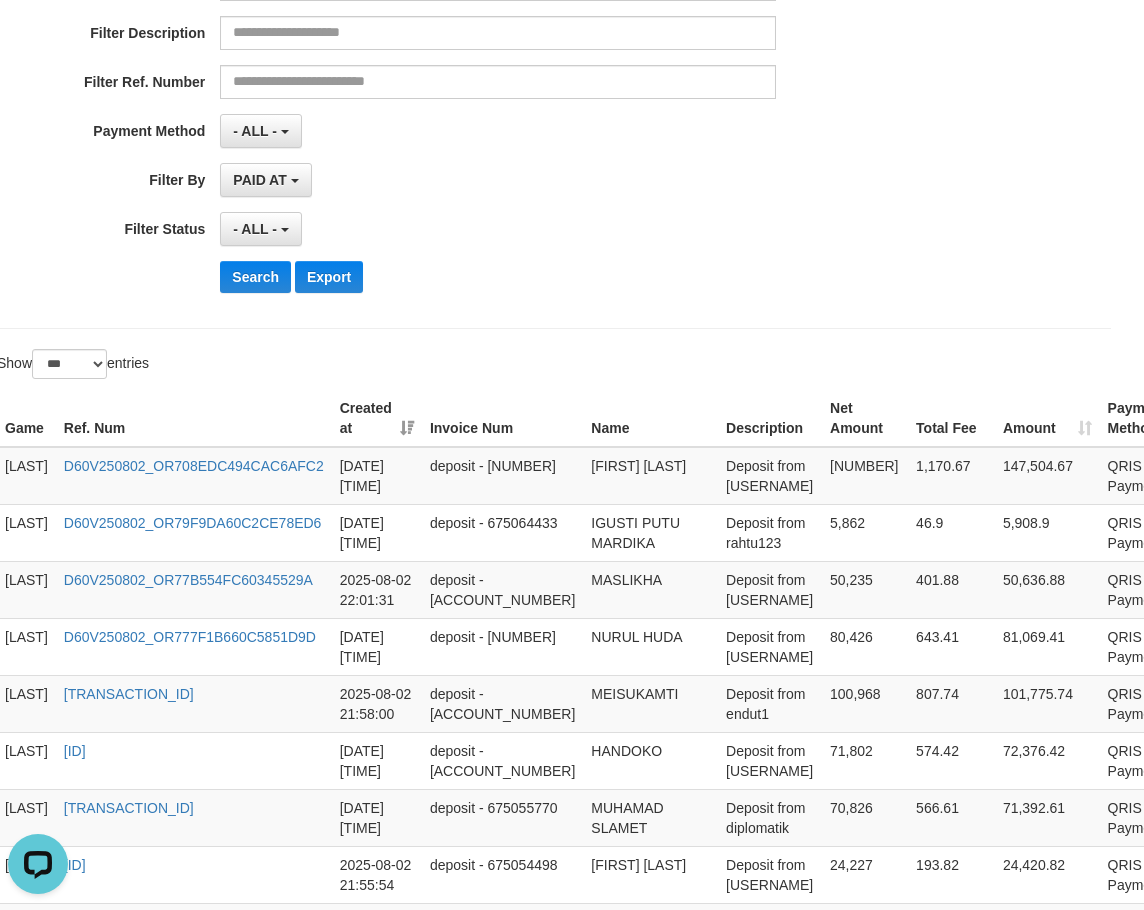 scroll, scrollTop: 333, scrollLeft: 0, axis: vertical 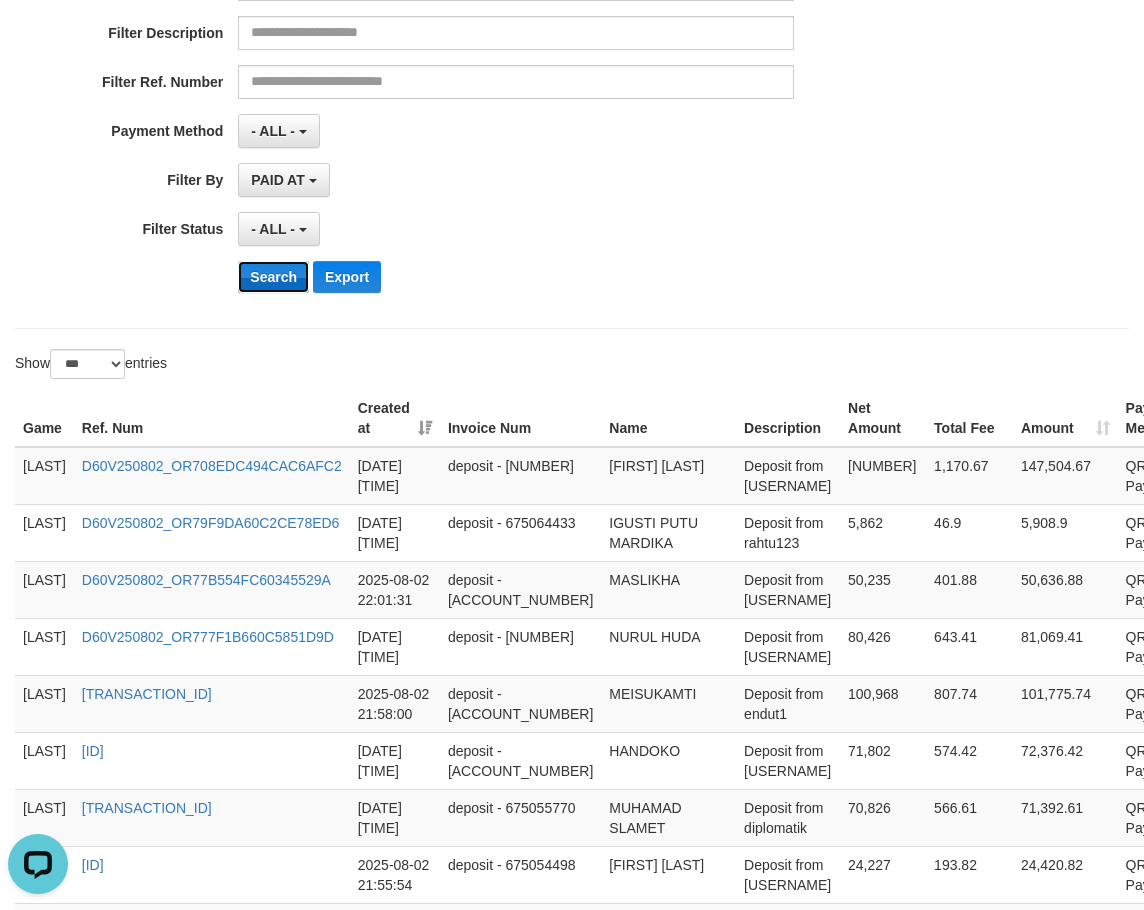 click on "Search" at bounding box center (273, 277) 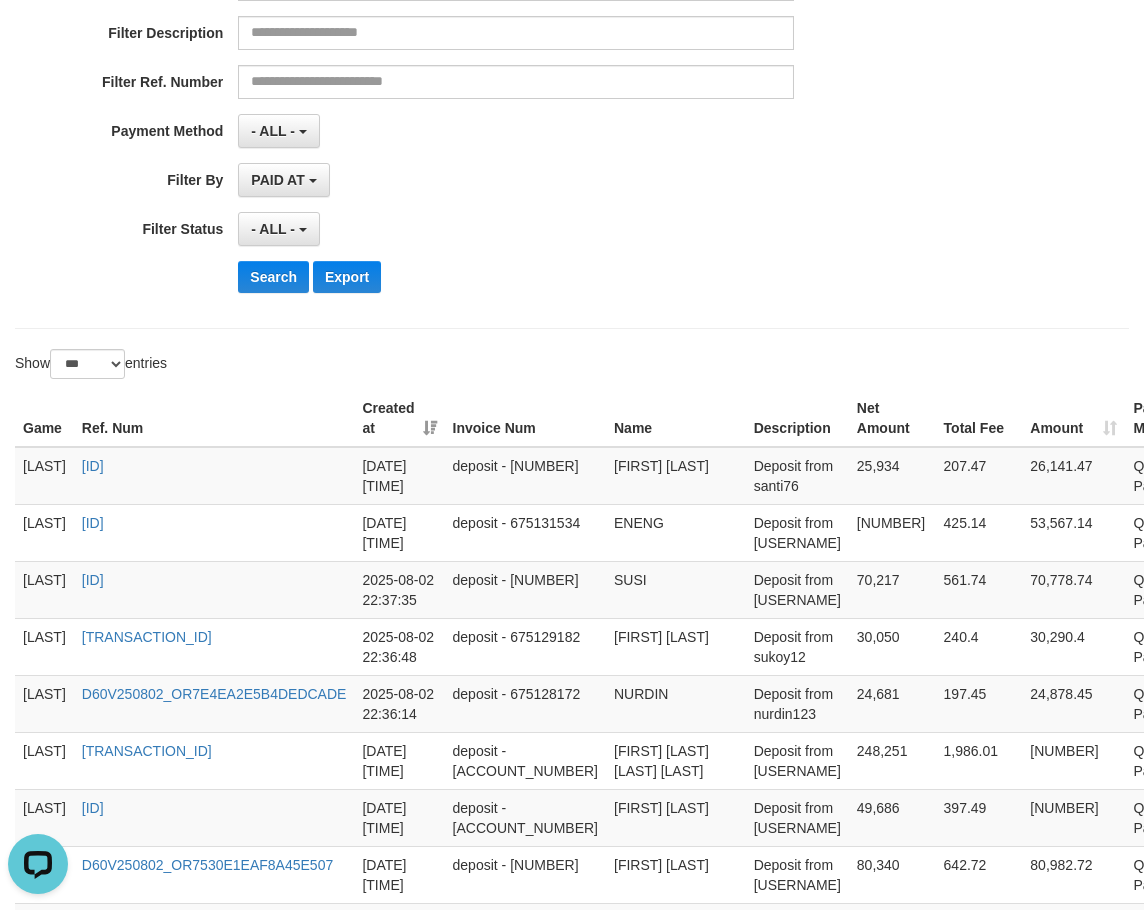 click on "[LAST]" at bounding box center [44, 476] 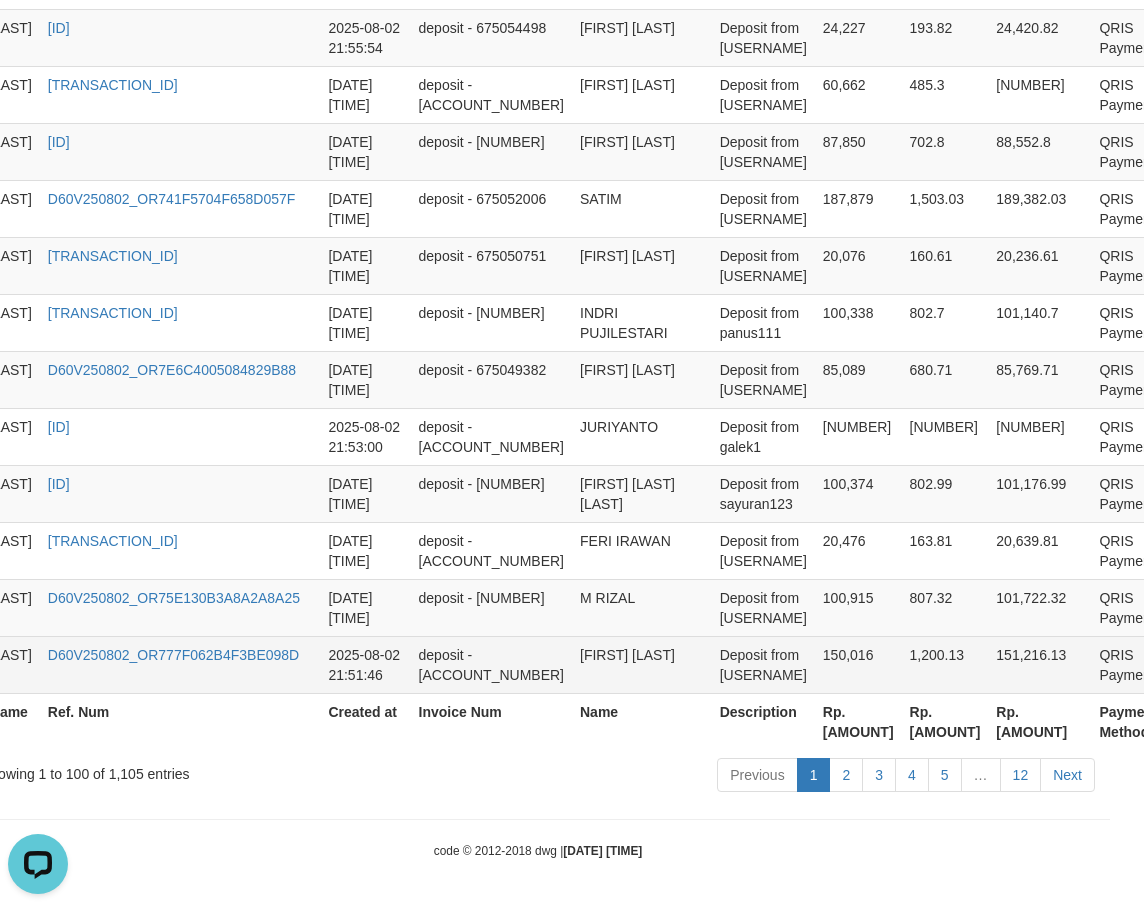 scroll, scrollTop: 5787, scrollLeft: 93, axis: both 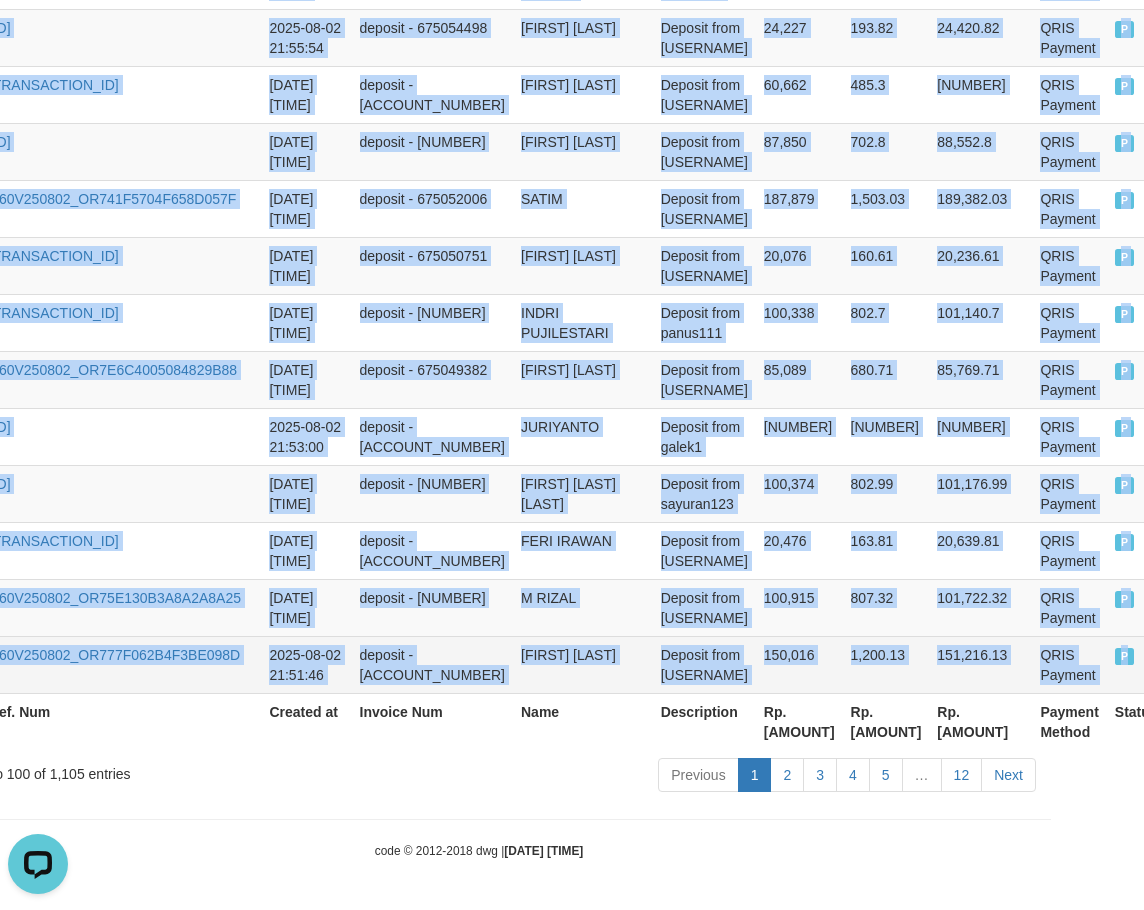 click on "P" at bounding box center [1136, 664] 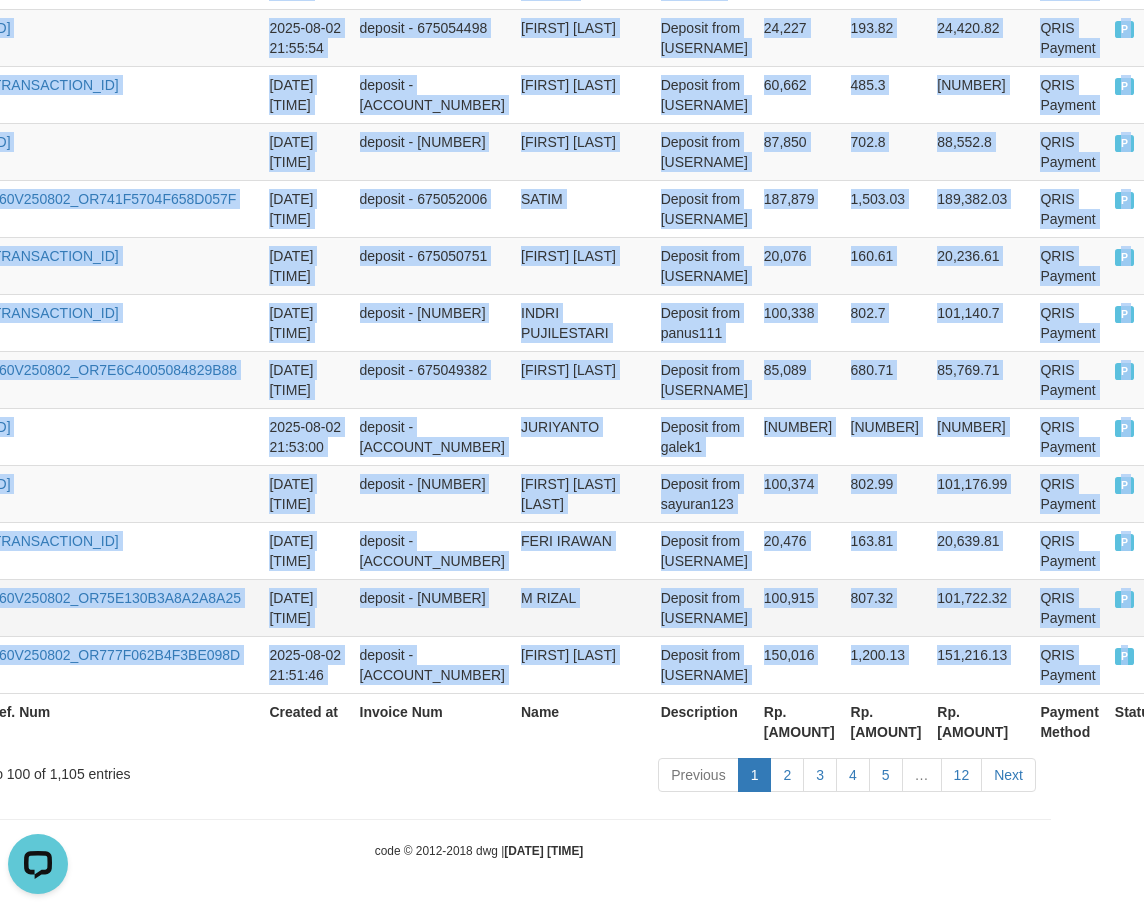 copy on "DENTOTO D60V250802_OR7E18C953AF496CCDE 2025-08-02 22:38:22 deposit - 675132149 DIAR ANANG WIDIARTO Deposit from santi76 25,934 207.47 26,141.47 QRIS Payment P   DENTOTO D60V250802_OR7401A19504FD377AD 2025-08-02 22:38:04 deposit - 675131534 ENENG Deposit from abah34 53,142 425.14 53,567.14 QRIS Payment P   DENTOTO D60V250802_OR72DBBC38E2A94EAF2 2025-08-02 22:37:35 deposit - 675130576 SUSI Deposit from bintang04 70,217 561.74 70,778.74 QRIS Payment P   DENTOTO D60V250802_OR78D5378A1C74C42FC 2025-08-02 22:36:48 deposit - 675129182 SUKO BAKTI Deposit from sukoy12 30,050 240.4 30,290.4 QRIS Payment P   DENTOTO D60V250802_OR7E4EA2E5B4DEDCADE 2025-08-02 22:36:14 deposit - 675128172 NURDIN Deposit from nurdin123 24,681 197.45 24,878.45 QRIS Payment P   DENTOTO D60V250802_OR73303DDE5F7B05110 2025-08-02 22:35:42 deposit - 675127130 ROY FRANS HARTONI SIHOMBING Deposit from Buntuh666 248,251 1,986.01 250,237.01 QRIS Payment P   DENTOTO D60V250802_OR741334C384FEFFDFF 2025-08-02 22:35:26 deposit - 675126602 PURAPRIYANTO..." 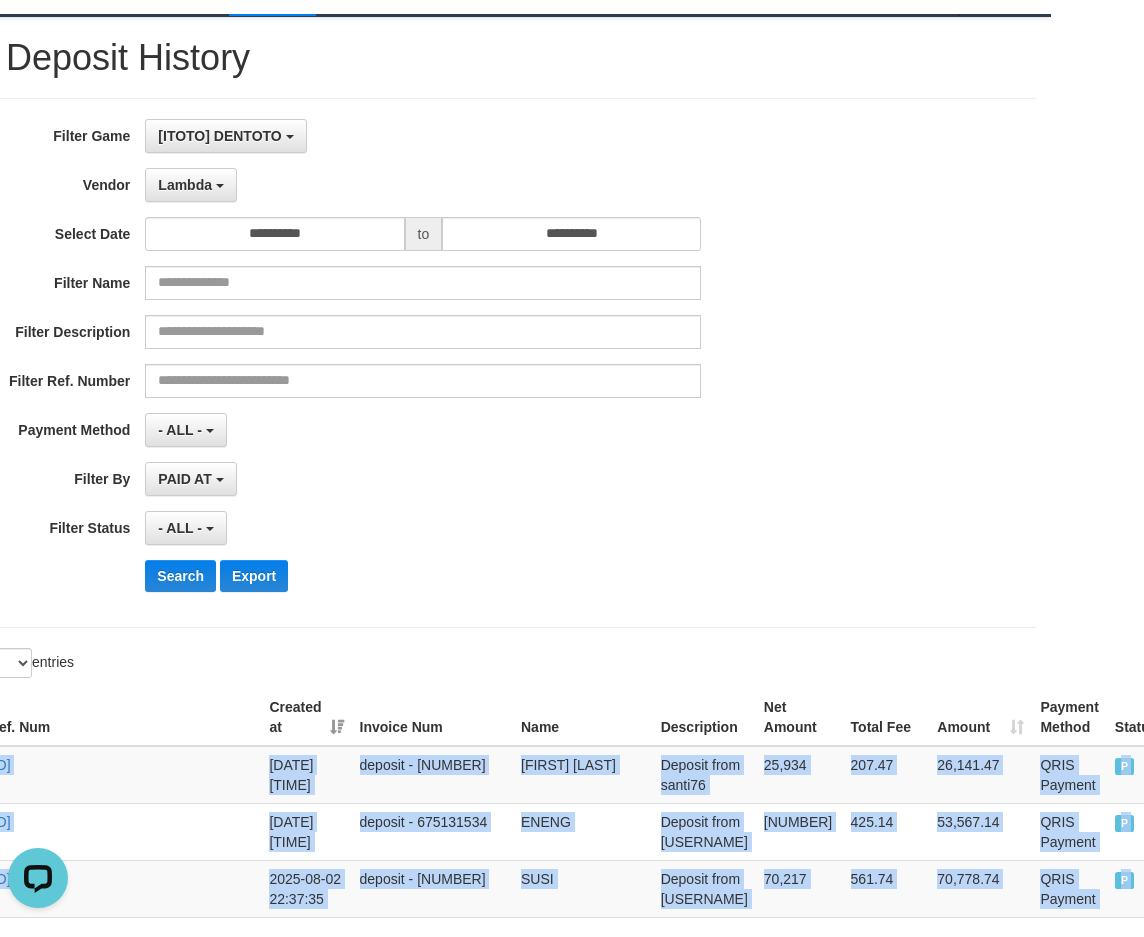 scroll, scrollTop: 0, scrollLeft: 93, axis: horizontal 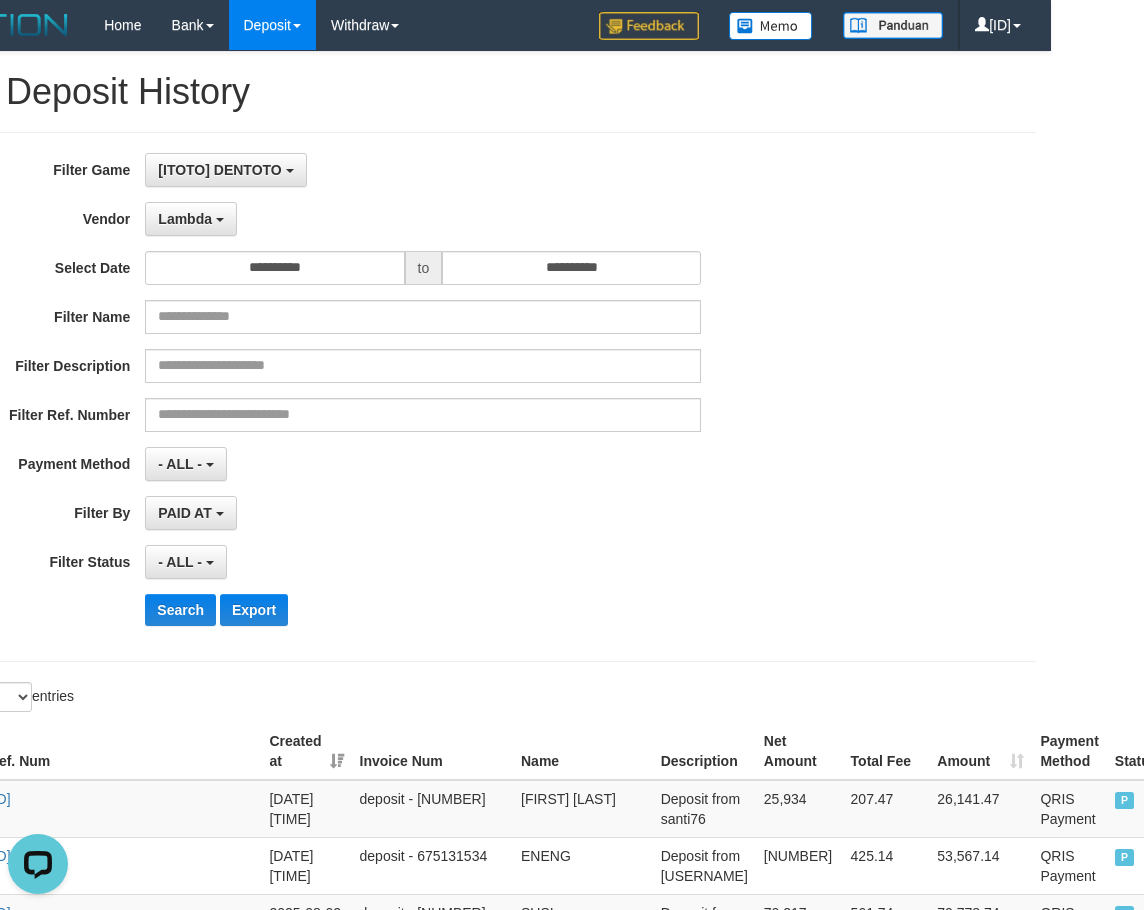 click on "Filter Name" at bounding box center (383, 317) 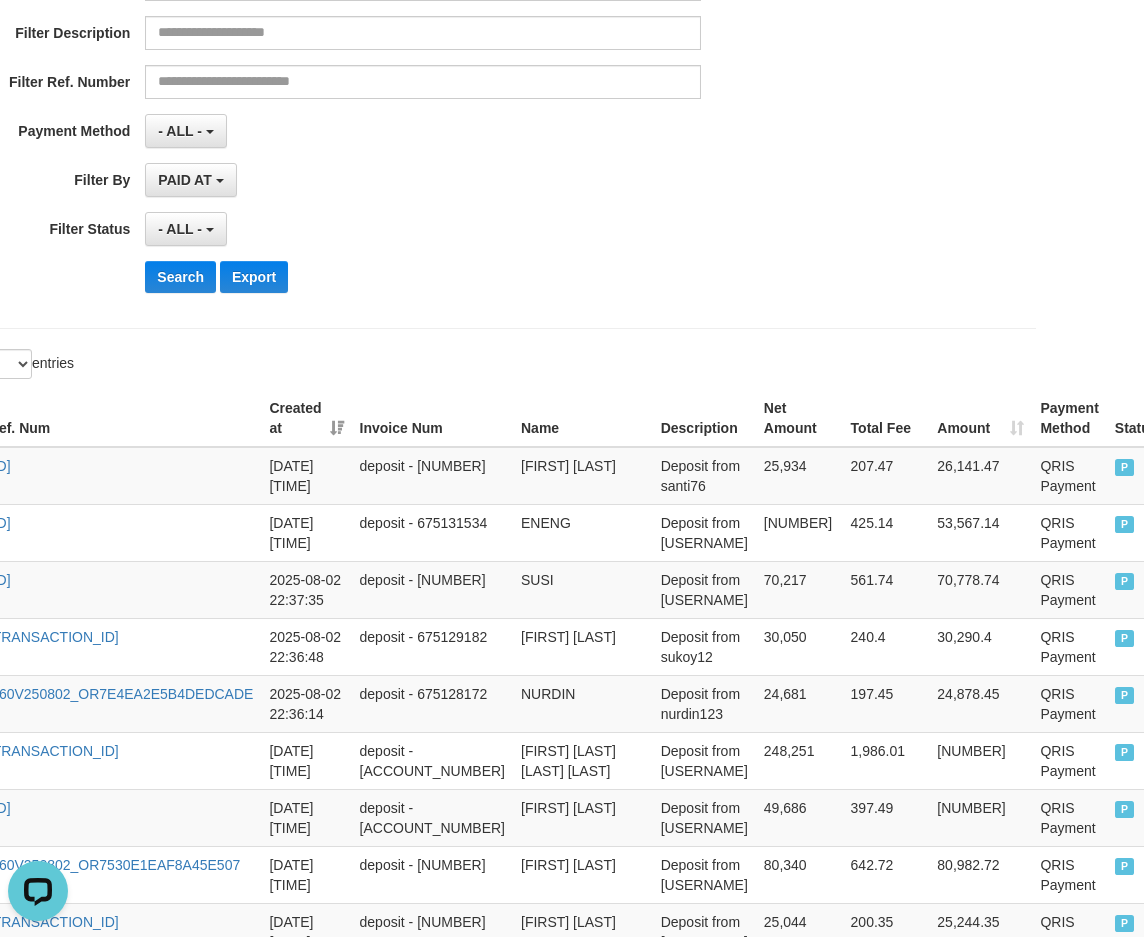 scroll, scrollTop: 333, scrollLeft: 0, axis: vertical 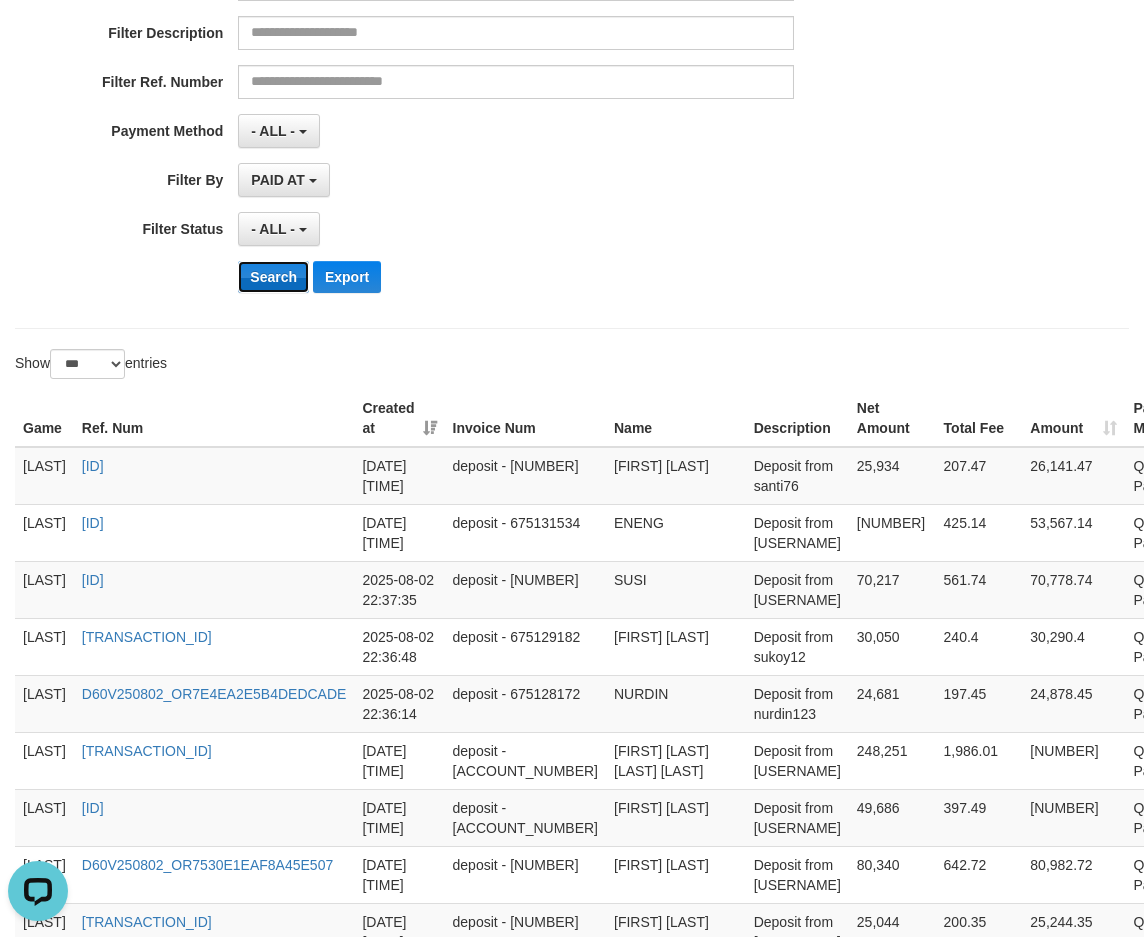 click on "Search" at bounding box center [273, 277] 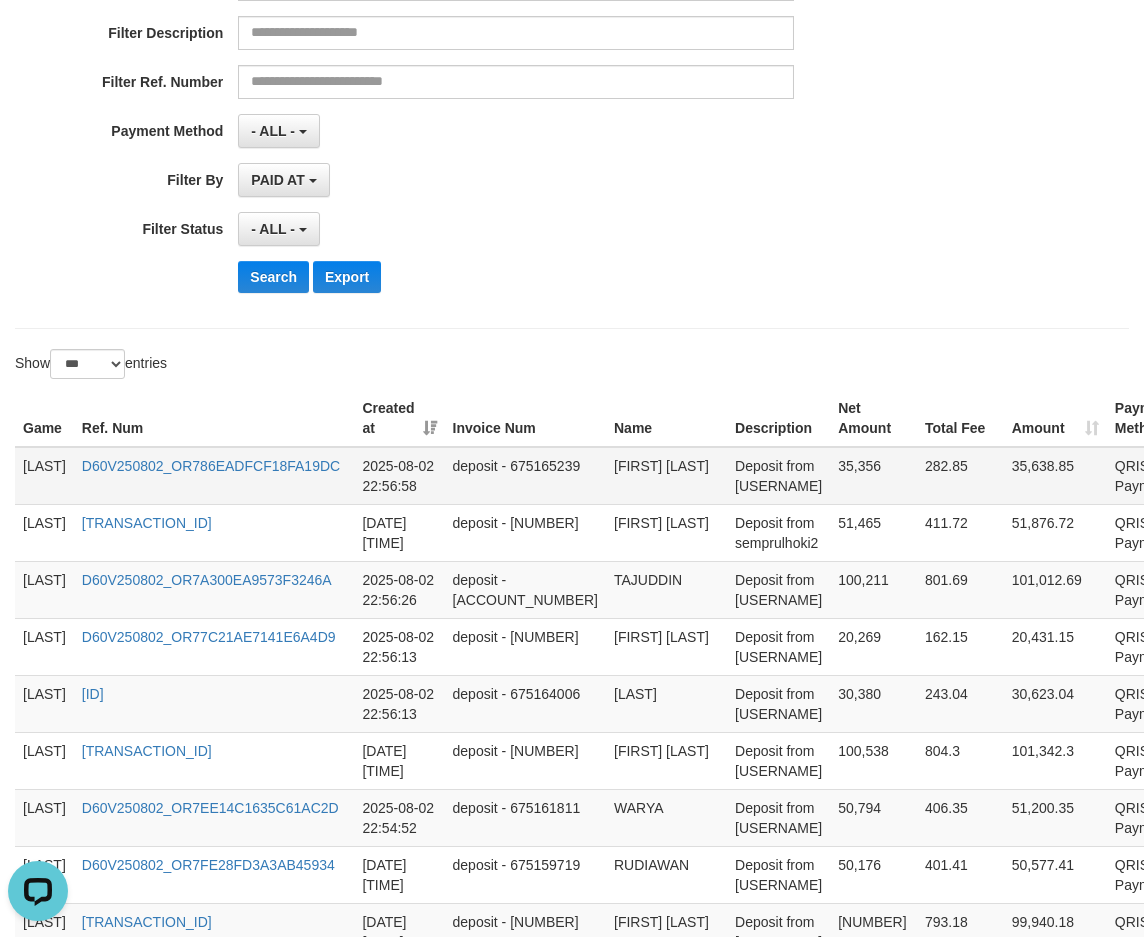 click on "[LAST]" at bounding box center [44, 476] 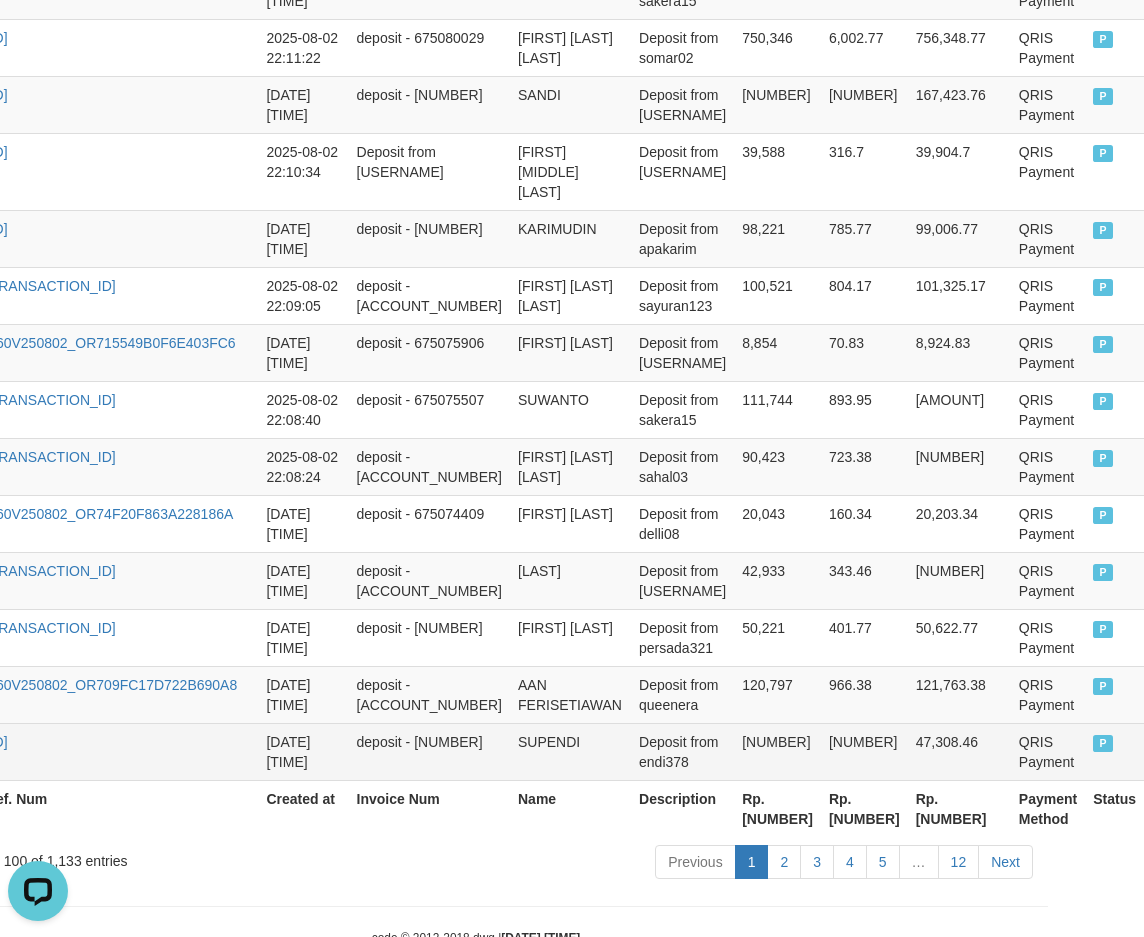 scroll, scrollTop: 5760, scrollLeft: 97, axis: both 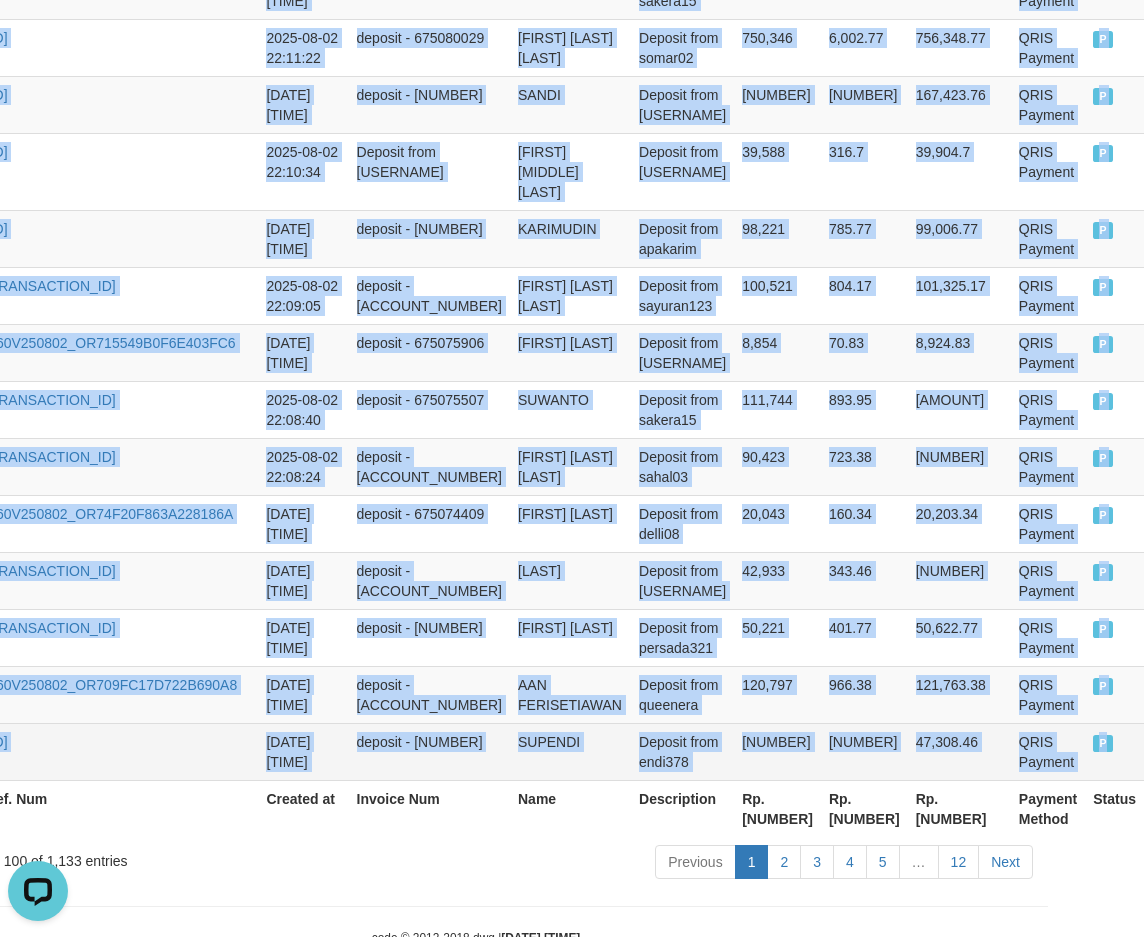 click on "P" at bounding box center [1114, 751] 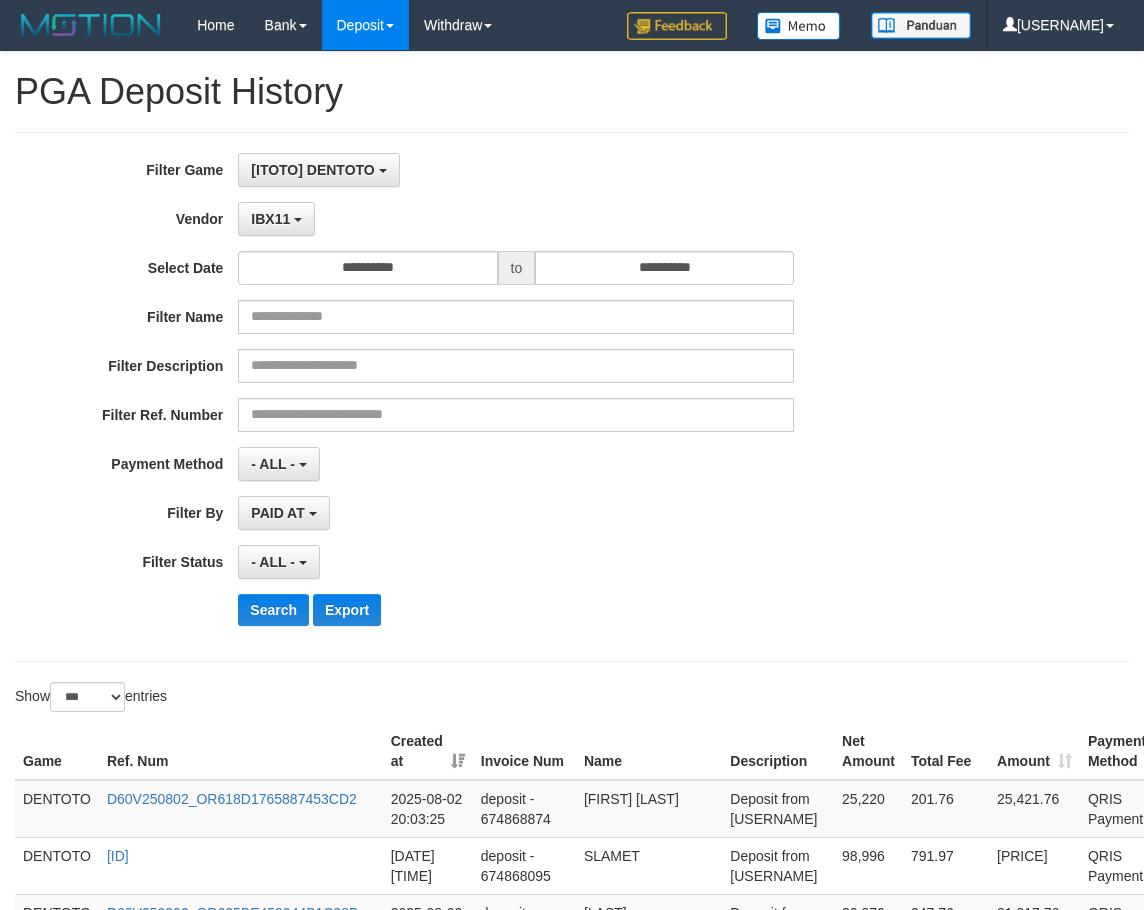 select on "**********" 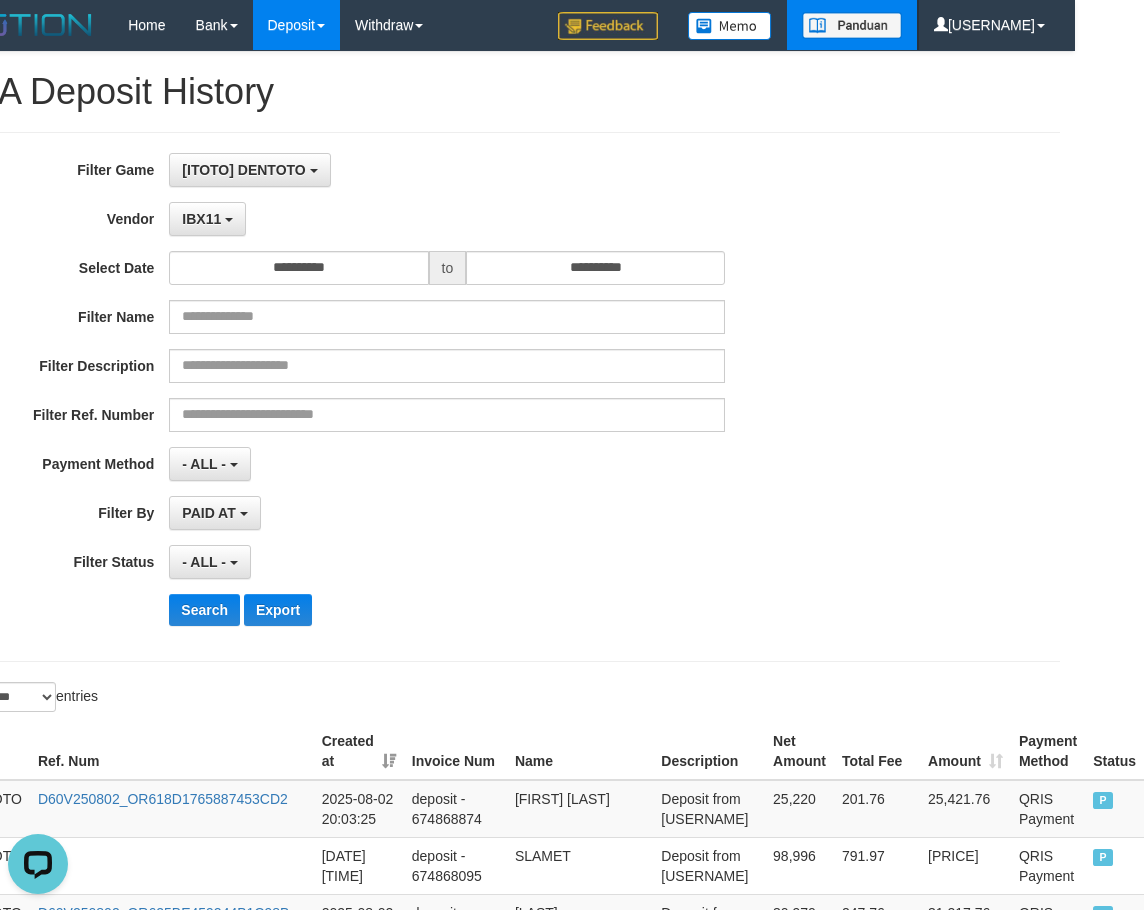 scroll, scrollTop: 0, scrollLeft: 0, axis: both 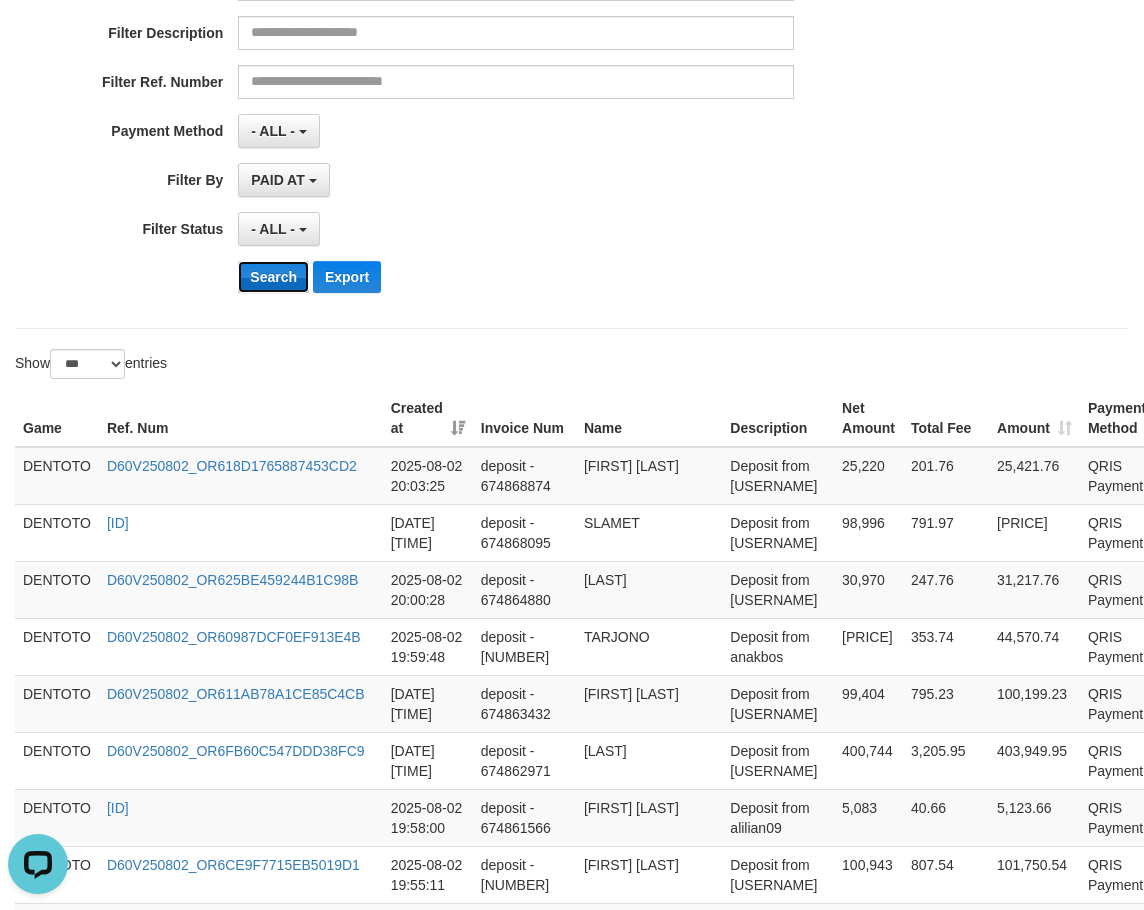 click on "Search" at bounding box center (273, 277) 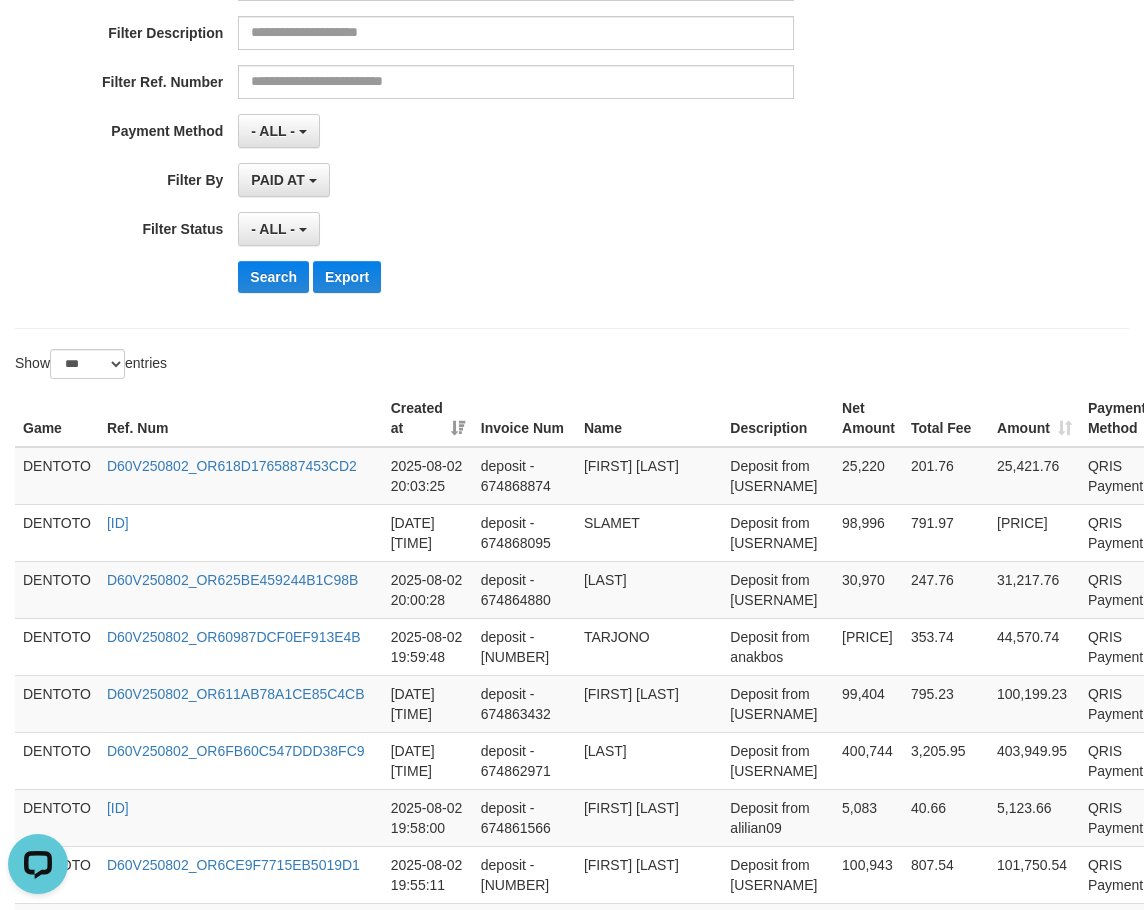 click on "Show  ** ** ** ***  entries" at bounding box center (286, 366) 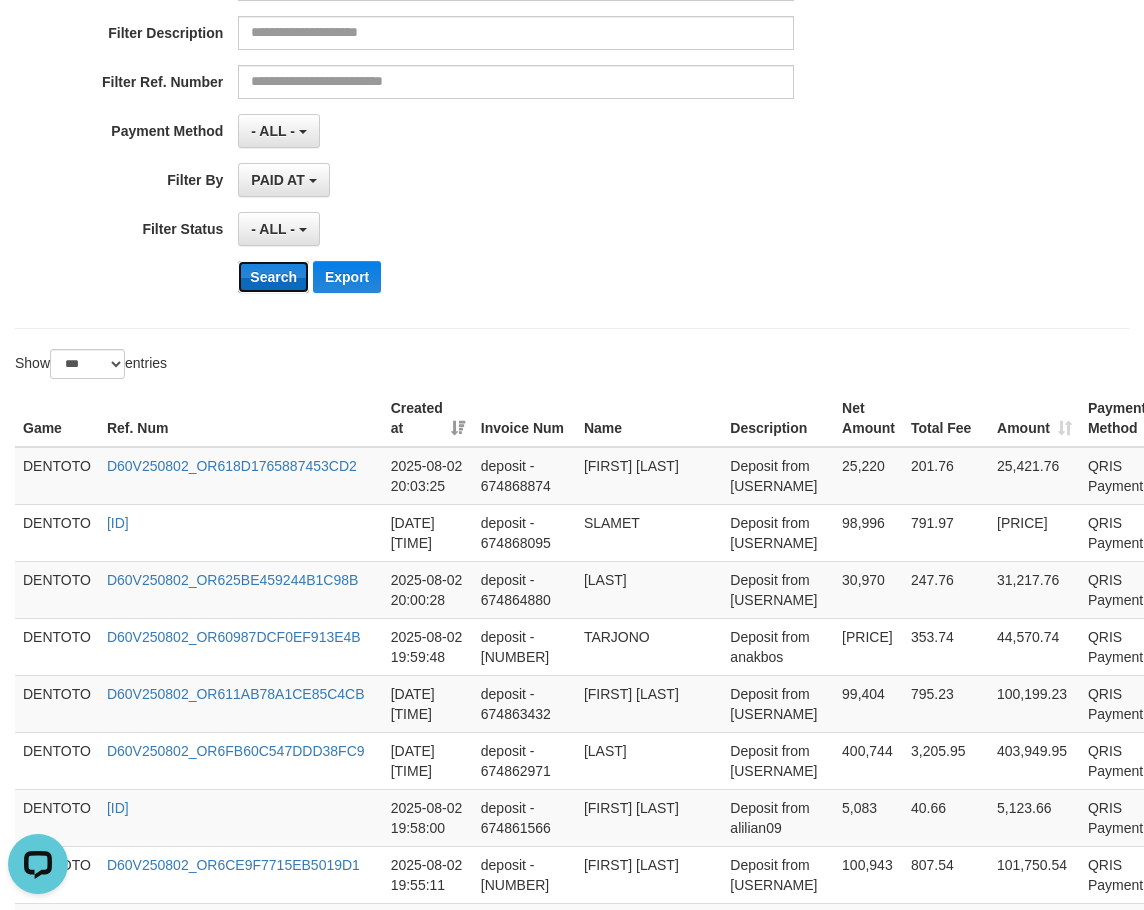 click on "Search" at bounding box center (273, 277) 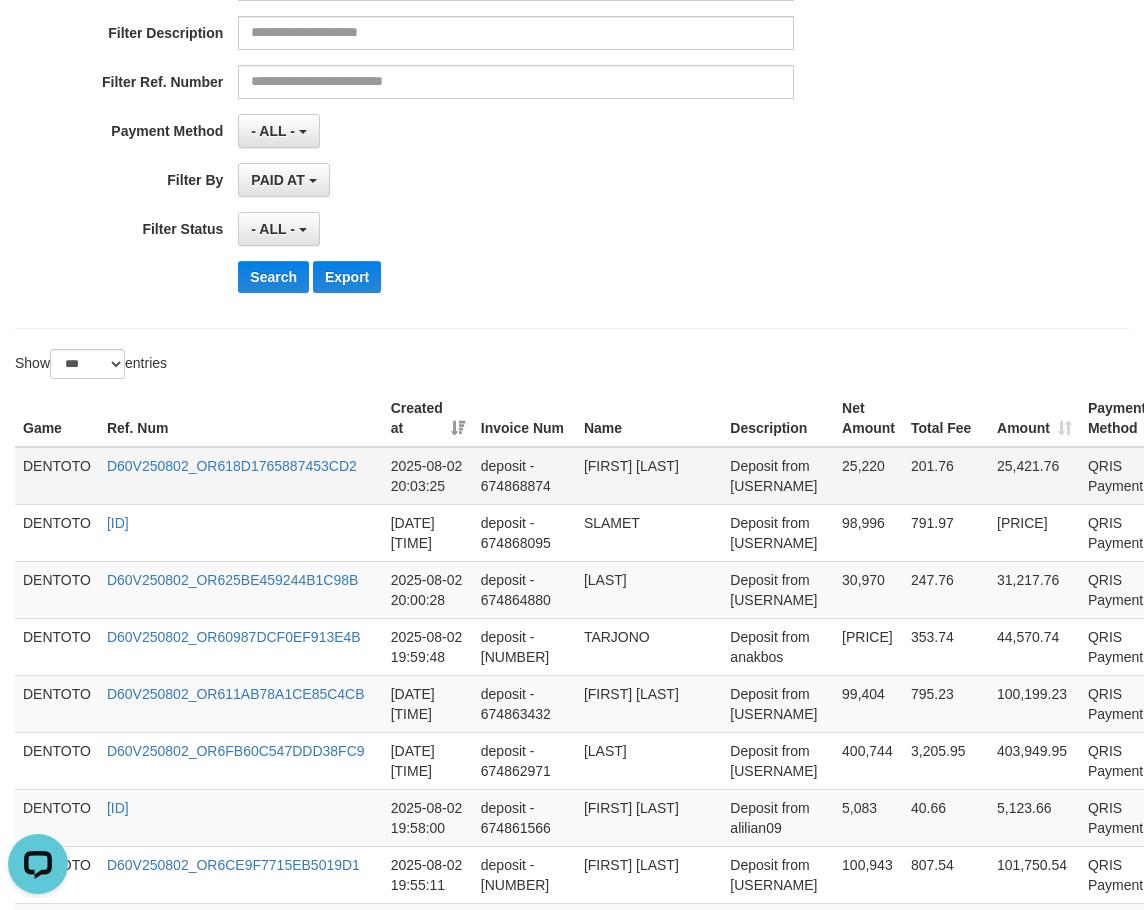 click on "[LAST]" at bounding box center [57, 476] 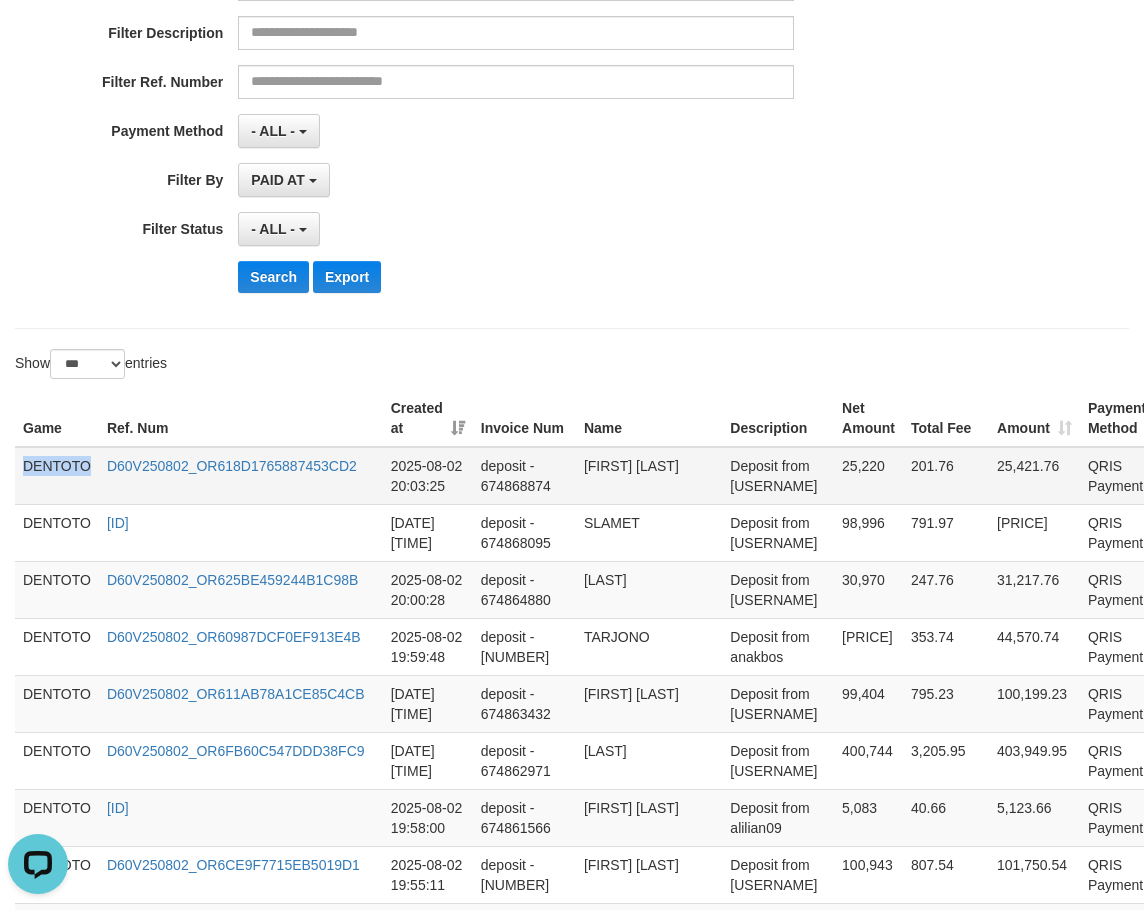 click on "[LAST]" at bounding box center [57, 476] 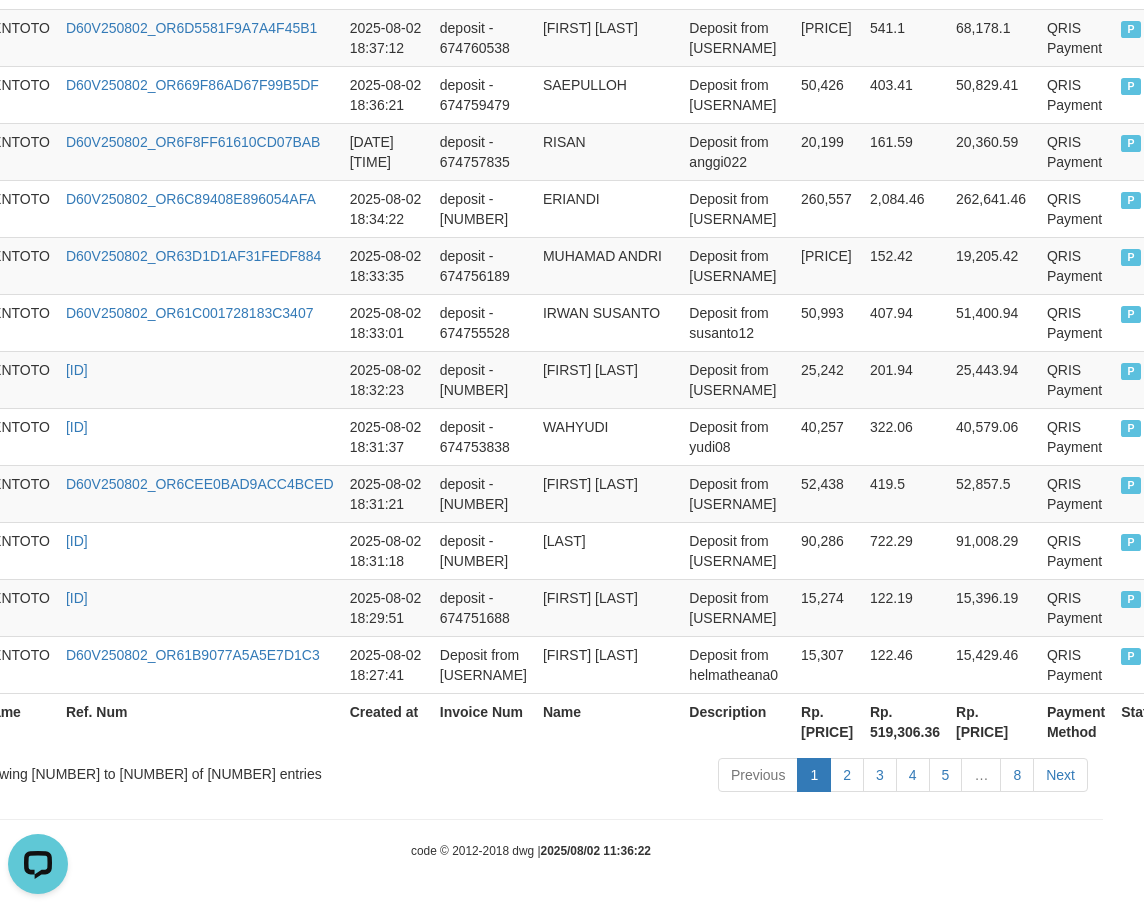 scroll, scrollTop: 5787, scrollLeft: 84, axis: both 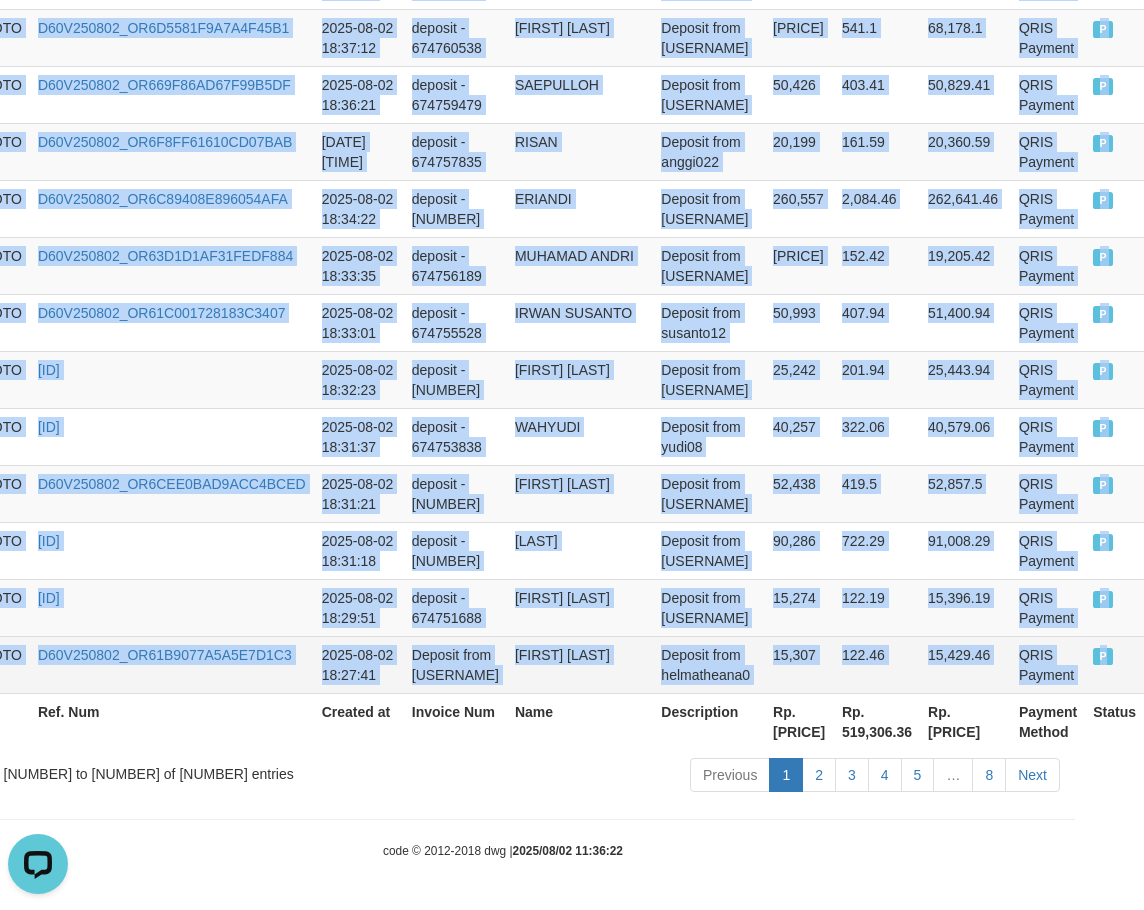 click on "P" at bounding box center (1114, 664) 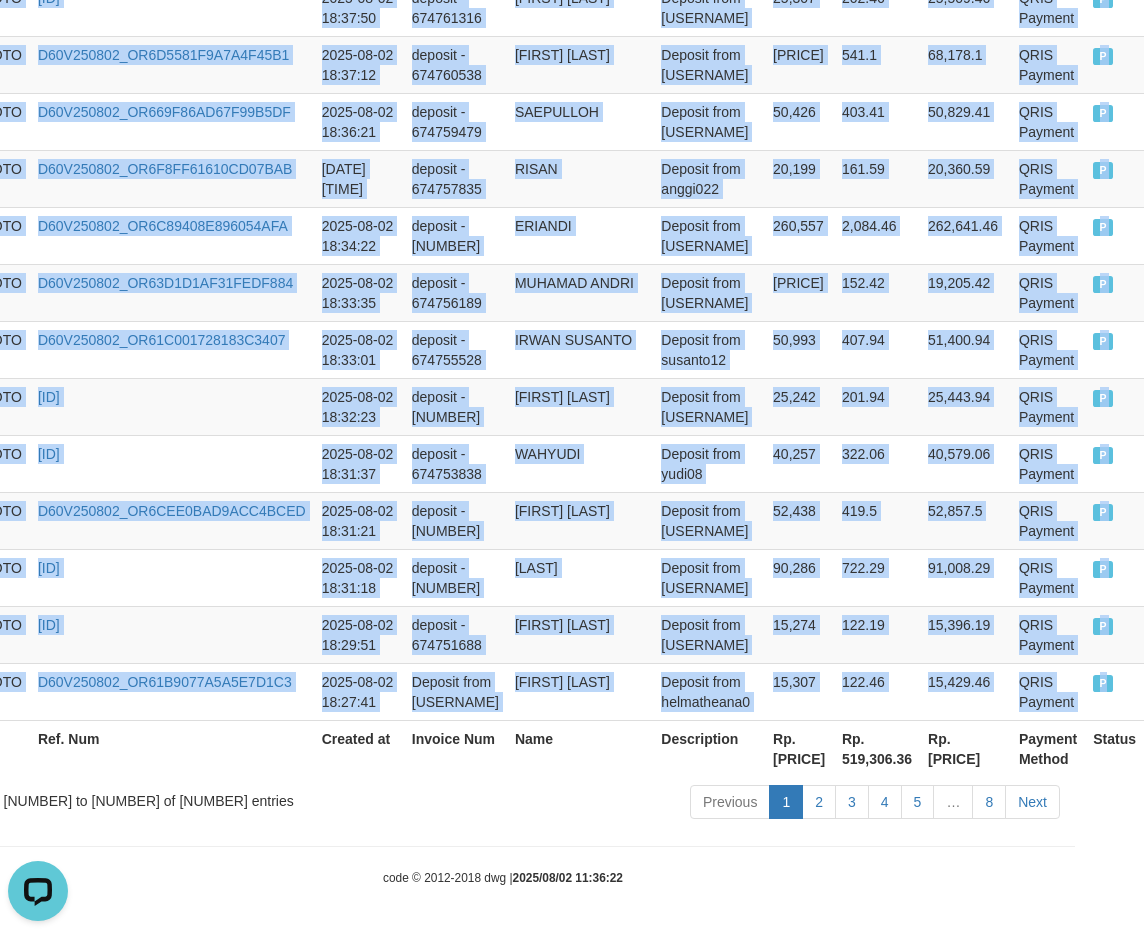 scroll, scrollTop: 0, scrollLeft: 84, axis: horizontal 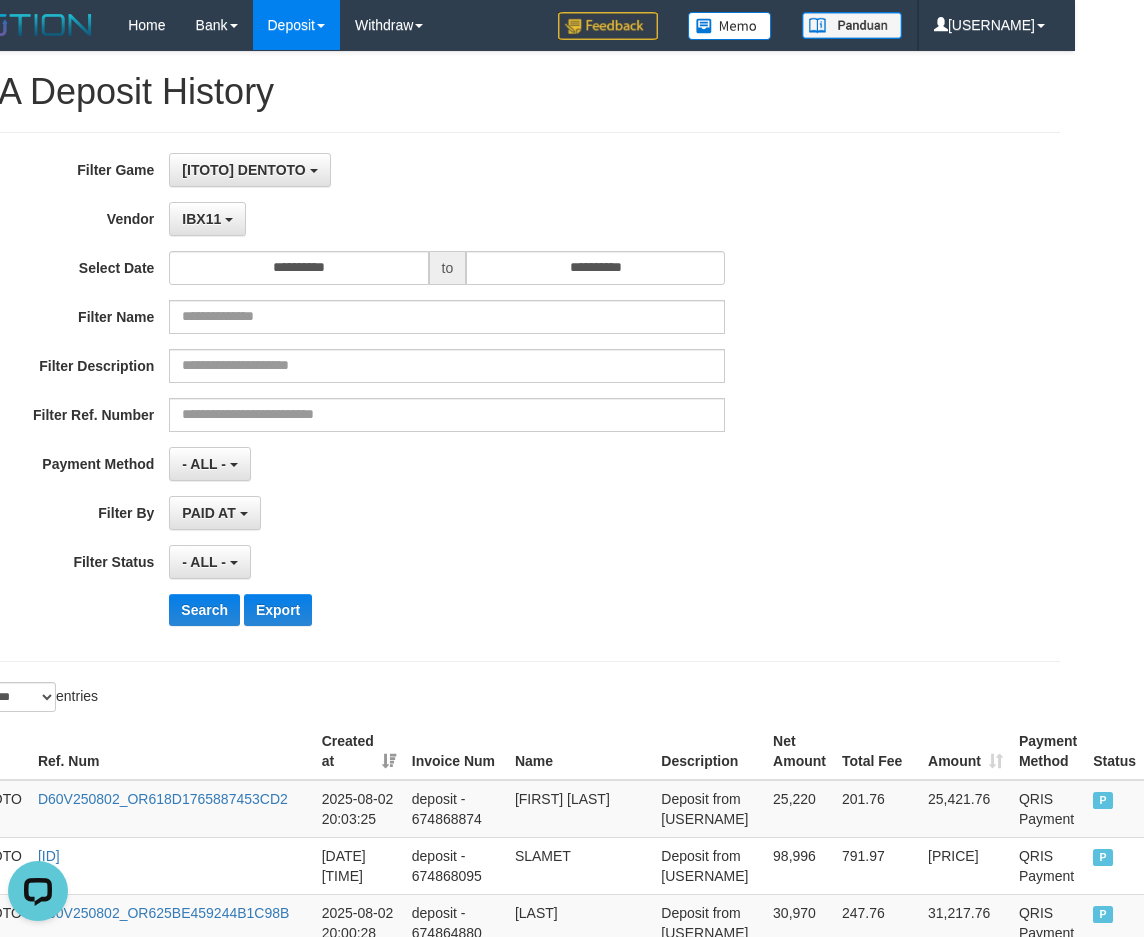 click on "**********" at bounding box center (407, 170) 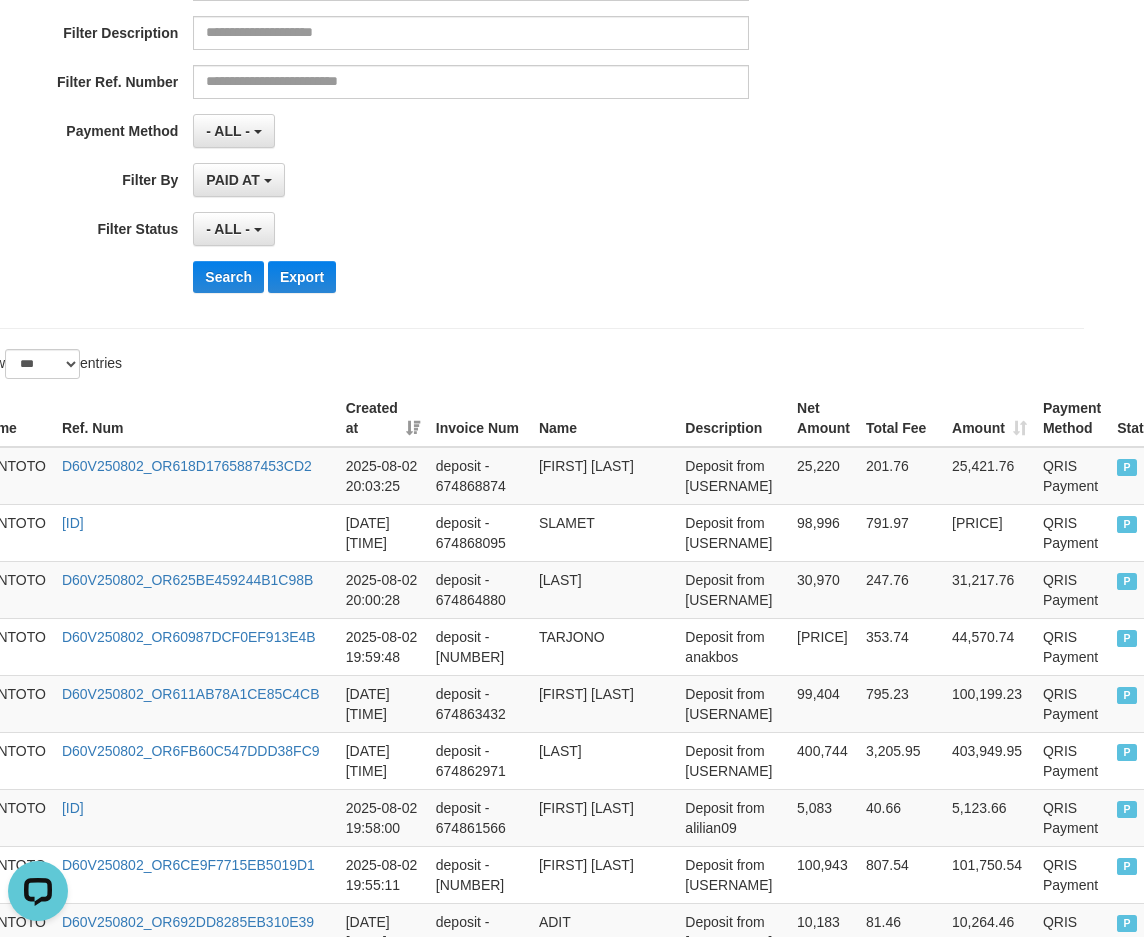 scroll, scrollTop: 333, scrollLeft: 0, axis: vertical 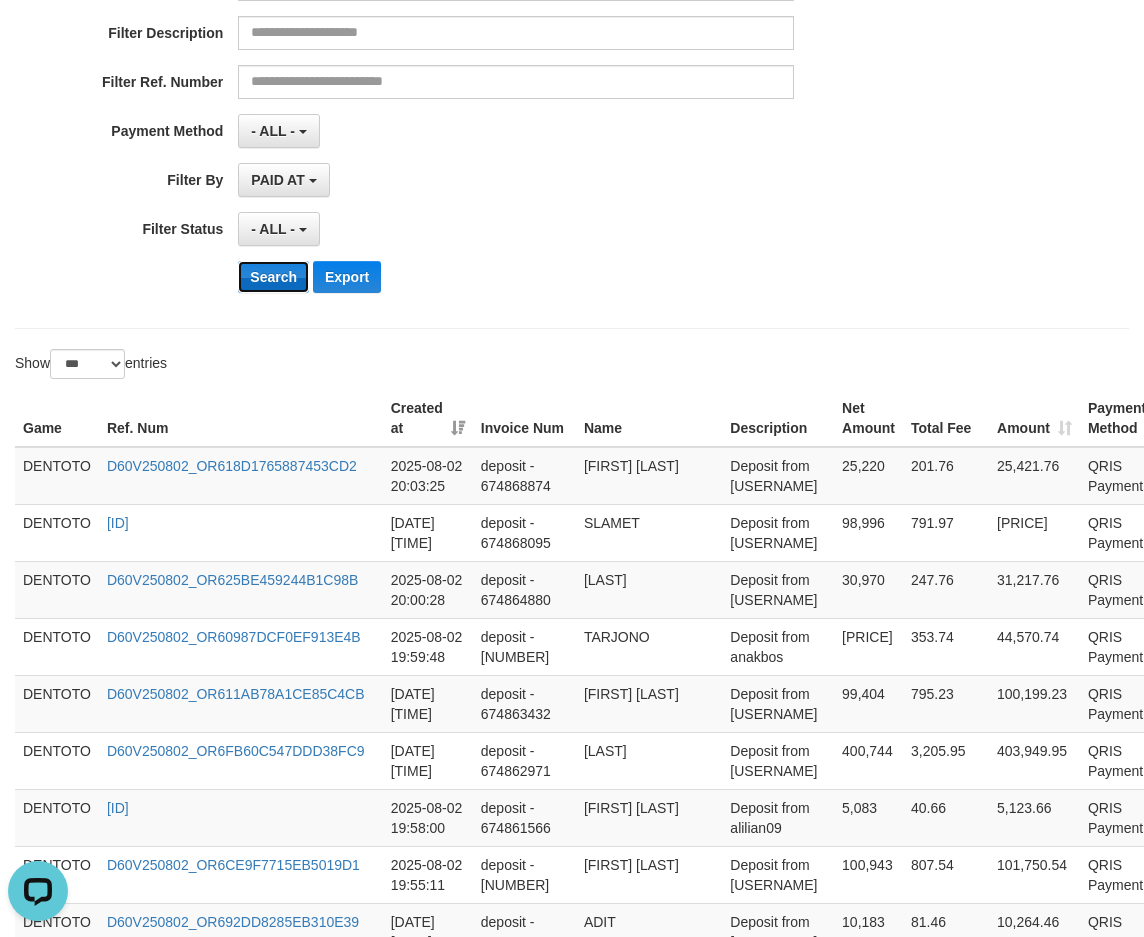 click on "Search" at bounding box center (273, 277) 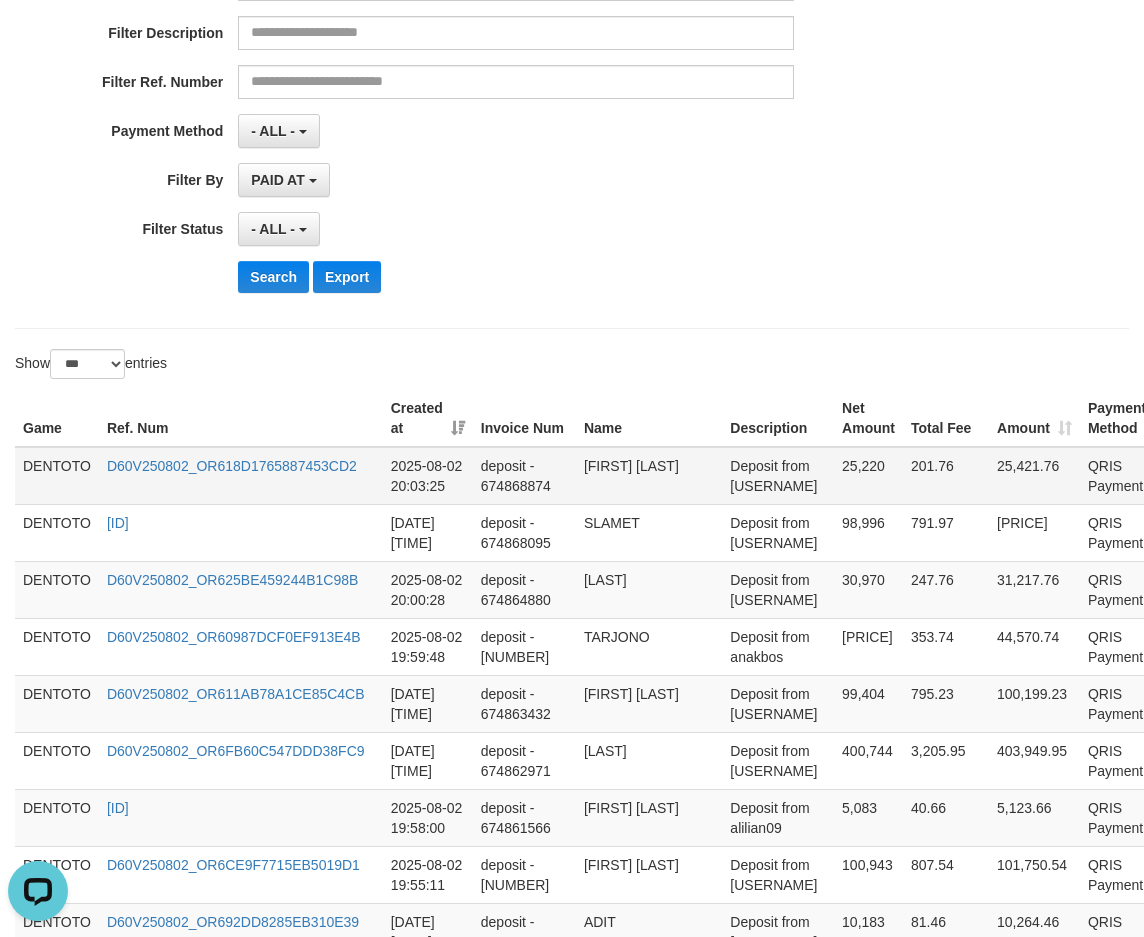 click on "[LAST]" at bounding box center (57, 476) 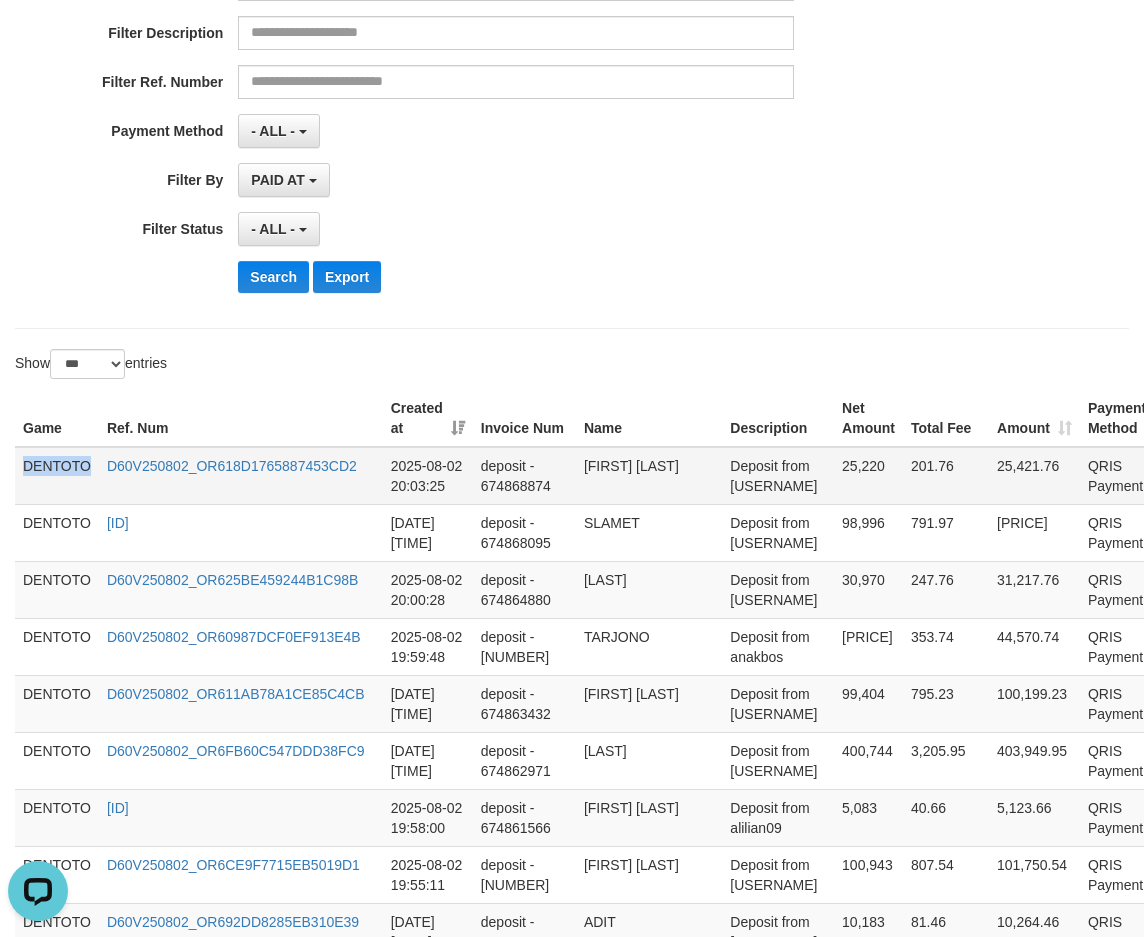 click on "[LAST]" at bounding box center [57, 476] 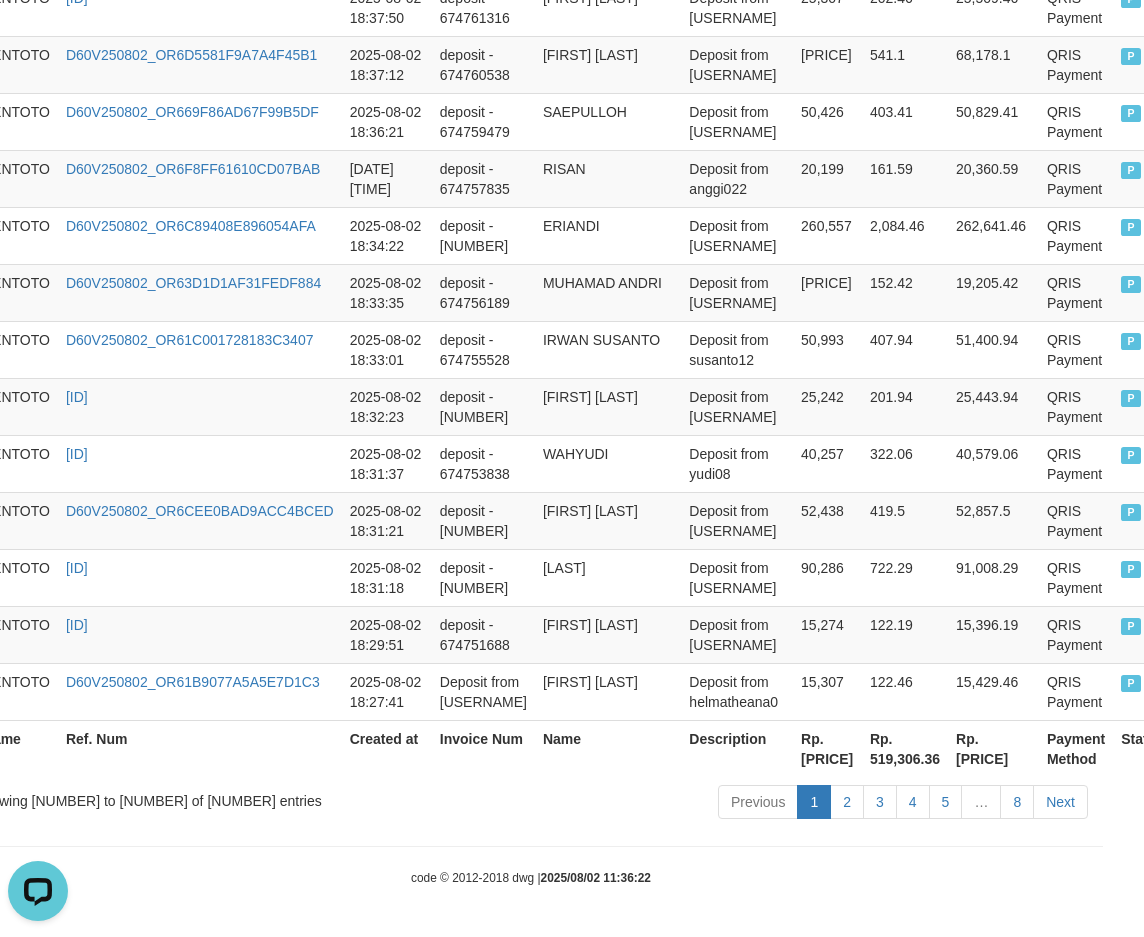 scroll, scrollTop: 5760, scrollLeft: 84, axis: both 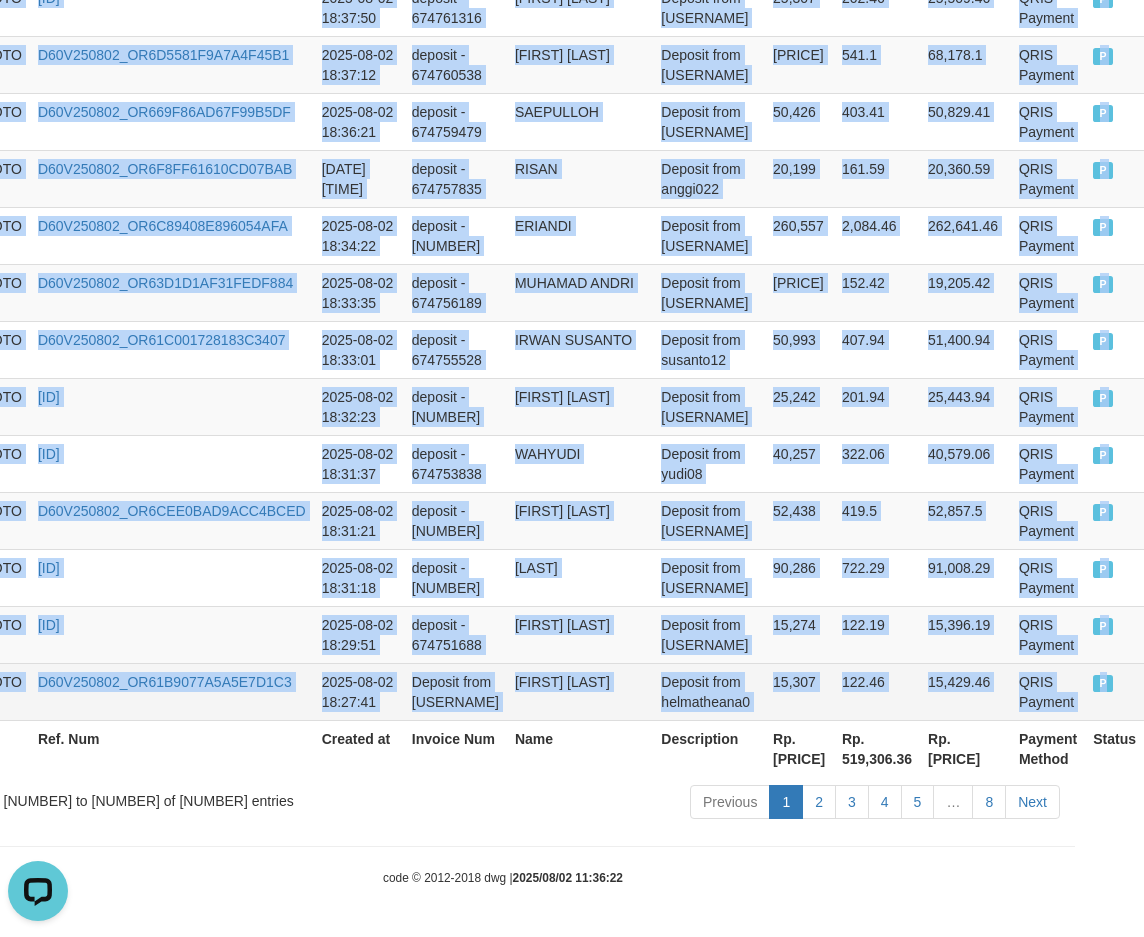 click on "P" at bounding box center (1114, 691) 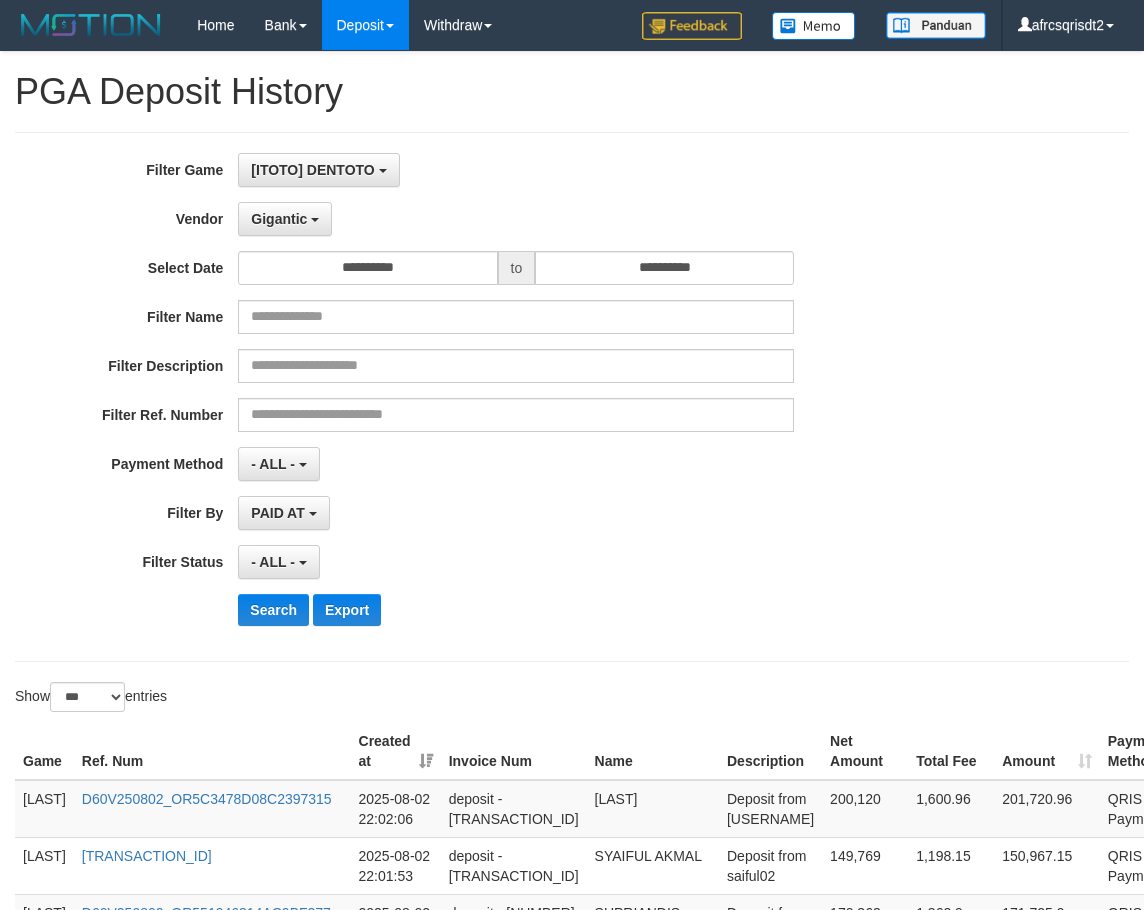 select on "**********" 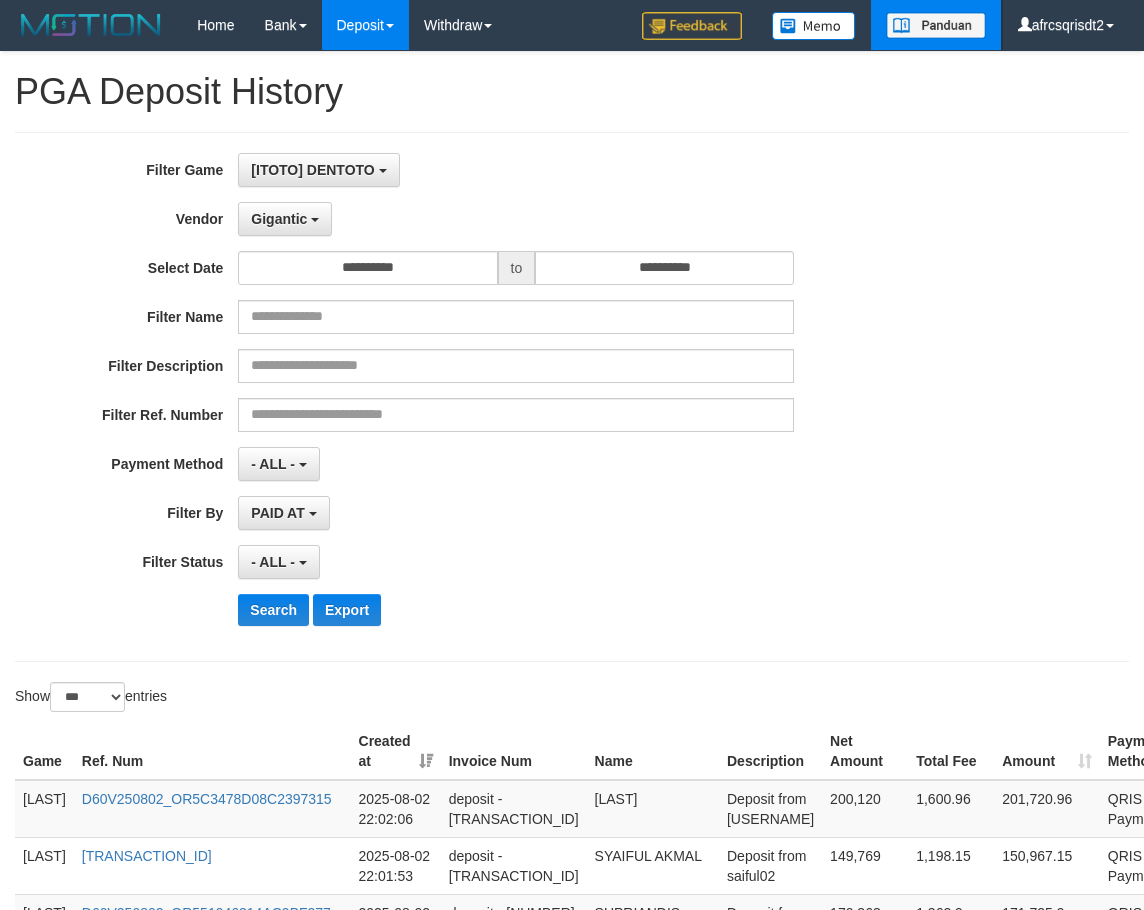 scroll, scrollTop: 0, scrollLeft: 55, axis: horizontal 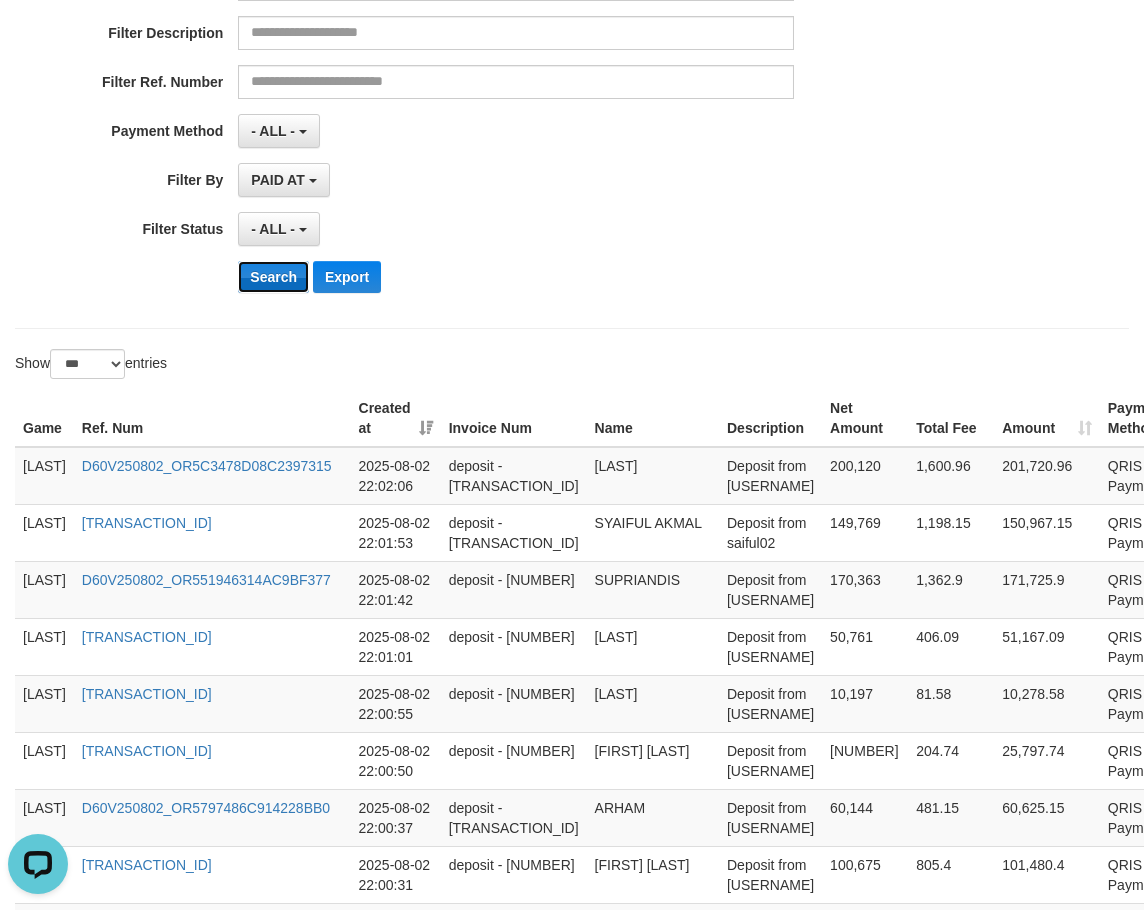 click on "Search" at bounding box center [273, 277] 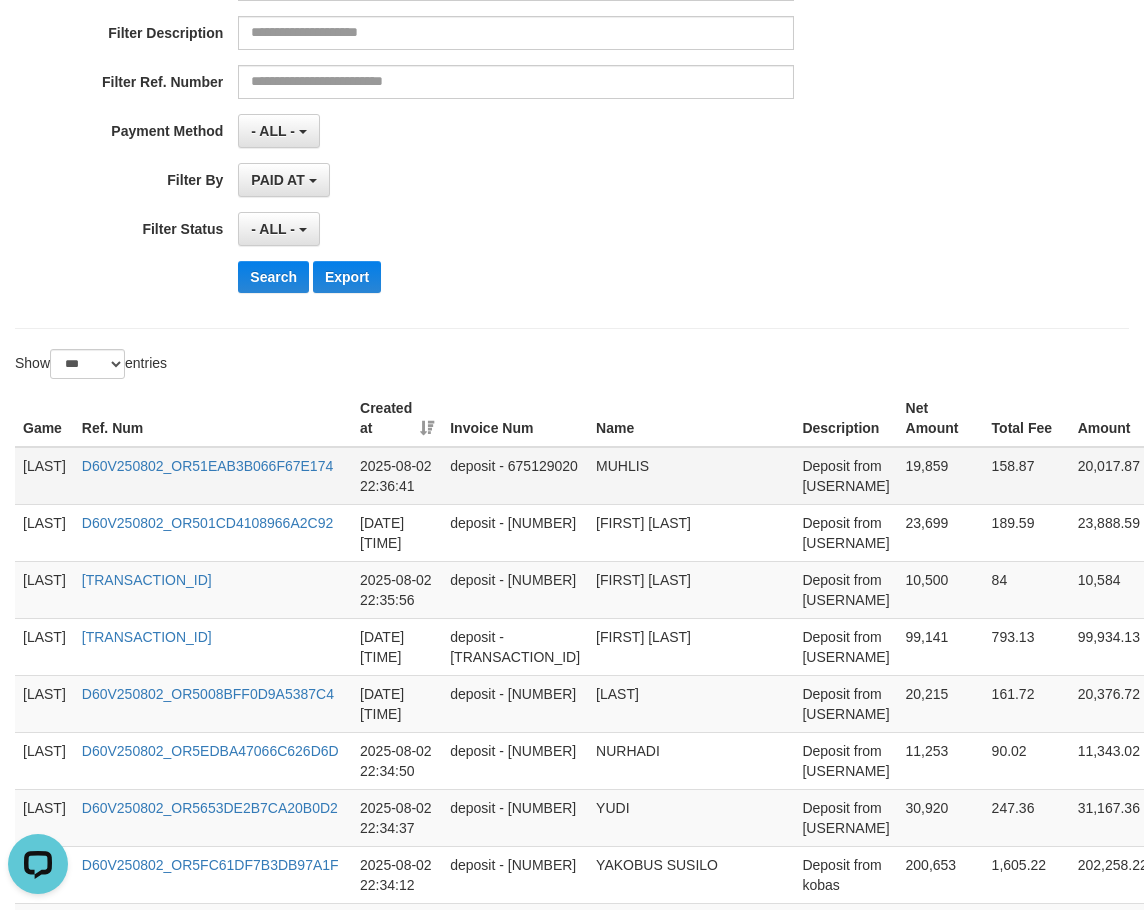 click on "[LAST]" at bounding box center [44, 476] 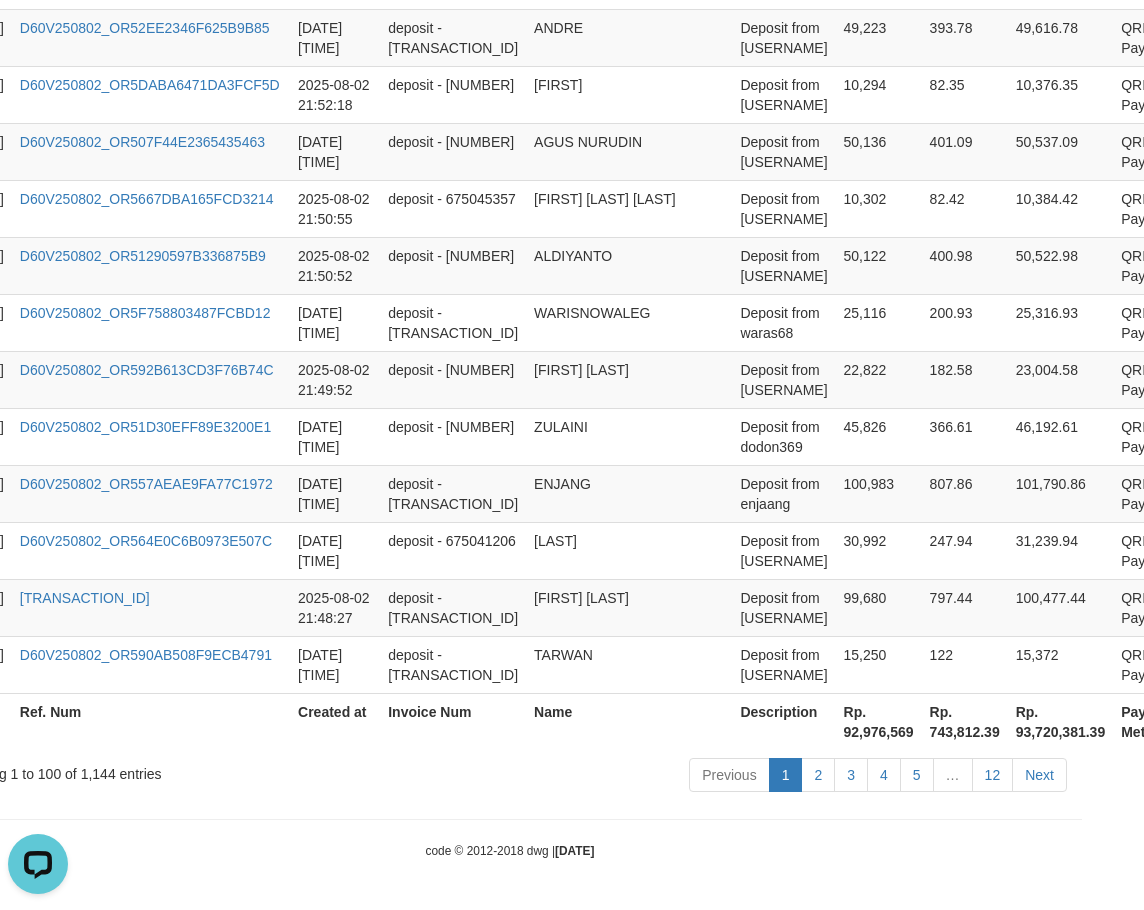 scroll, scrollTop: 5787, scrollLeft: 131, axis: both 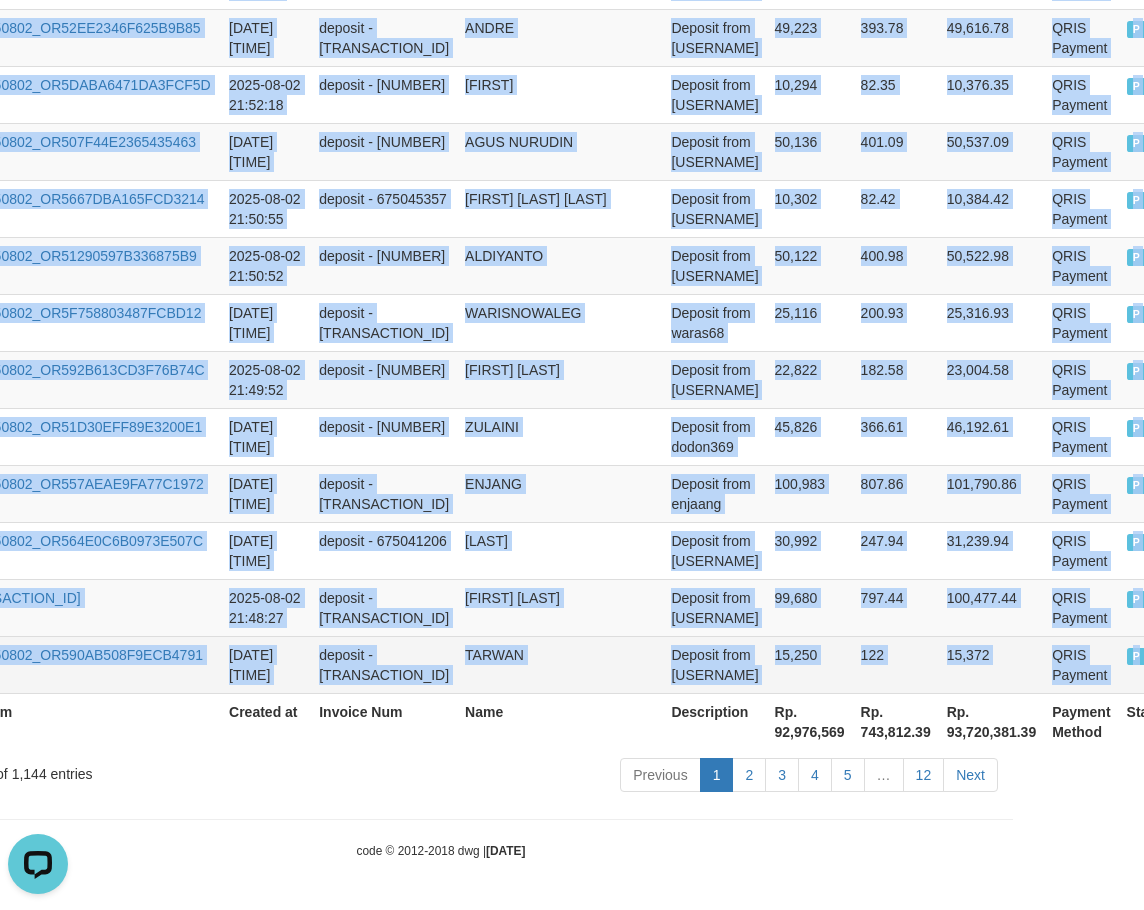 click on "P" at bounding box center [1148, 664] 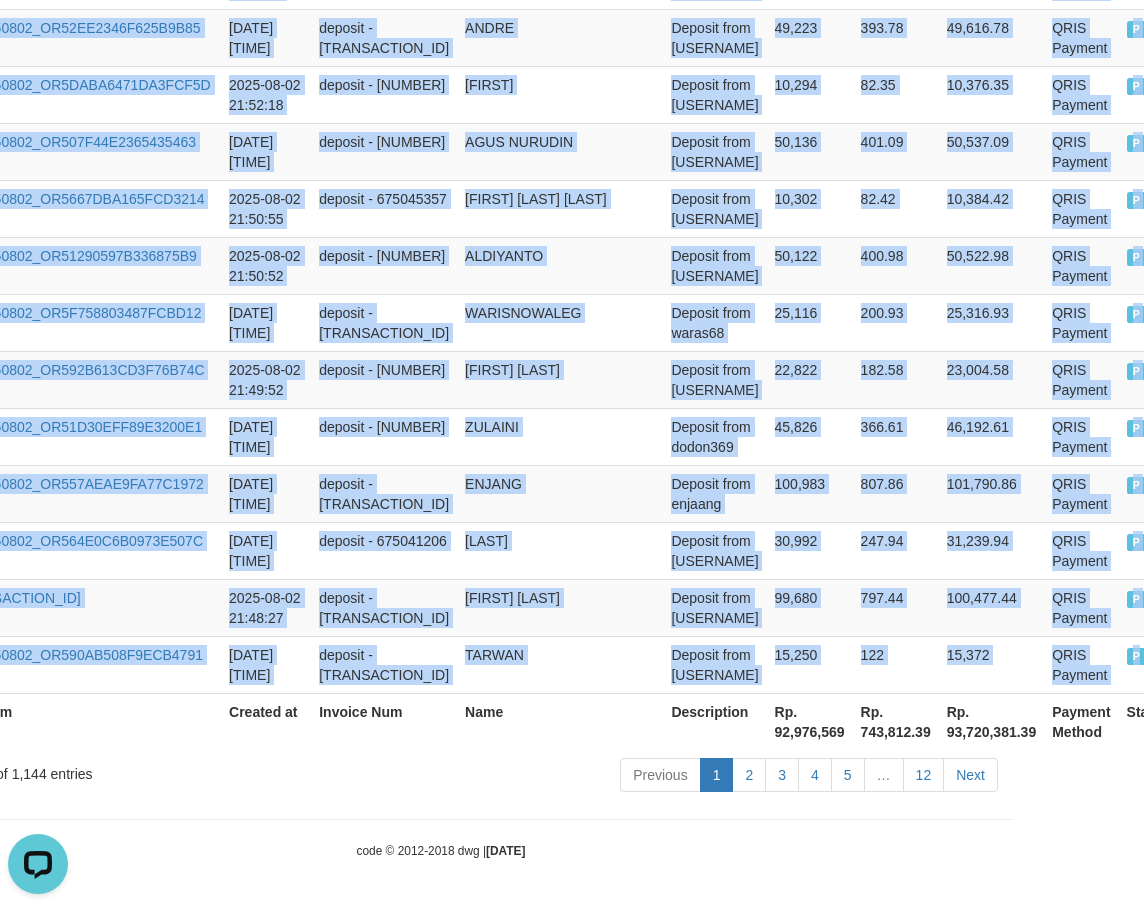 copy on "DENTOTO D60V250802_OR51EAB3B066F67E174 2025-08-02 22:36:41 deposit - 675129020 MUHLIS Deposit from muhlis02 19,859 158.87 20,017.87 QRIS Payment P   DENTOTO D60V250802_OR501CD4108966A2C92 2025-08-02 22:36:26 deposit - 675128528 MUHAMMAD SYAFE I Deposit from syafeii 23,699 189.59 23,888.59 QRIS Payment P   DENTOTO D60V250802_OR55F240A0EBE3280C6 2025-08-02 22:35:56 deposit - 675127583 TEGUH RESTU Deposit from teguhrestu 10,500 84 10,584 QRIS Payment P   DENTOTO D60V250802_OR5821E191669967C0A 2025-08-02 22:35:41 deposit - 675127090 ADHANUL HAFIZ Deposit from chilihot 99,141 793.13 99,934.13 QRIS Payment P   DENTOTO D60V250802_OR5008BFF0D9A5387C4 2025-08-02 22:35:41 deposit - 675127095 DAHRING Deposit from dahring 20,215 161.72 20,376.72 QRIS Payment P   DENTOTO D60V250802_OR5EDBA47066C626D6D 2025-08-02 22:34:50 deposit - 675125444 NURHADI Deposit from dyno 11,253 90.02 11,343.02 QRIS Payment P   DENTOTO D60V250802_OR5653DE2B7CA20B0D2 2025-08-02 22:34:37 deposit - 675125062 YUDI Deposit from yudistira22 30,920..." 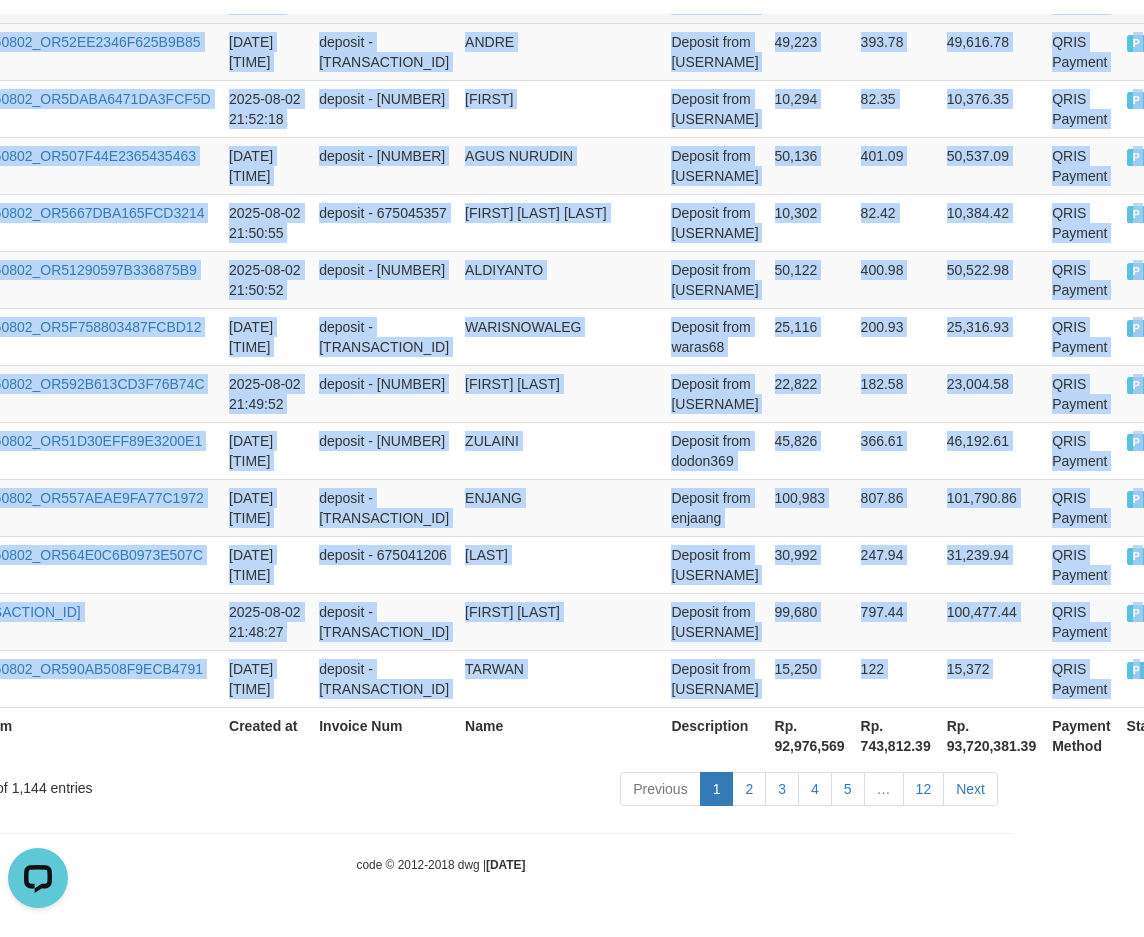 scroll, scrollTop: 0, scrollLeft: 131, axis: horizontal 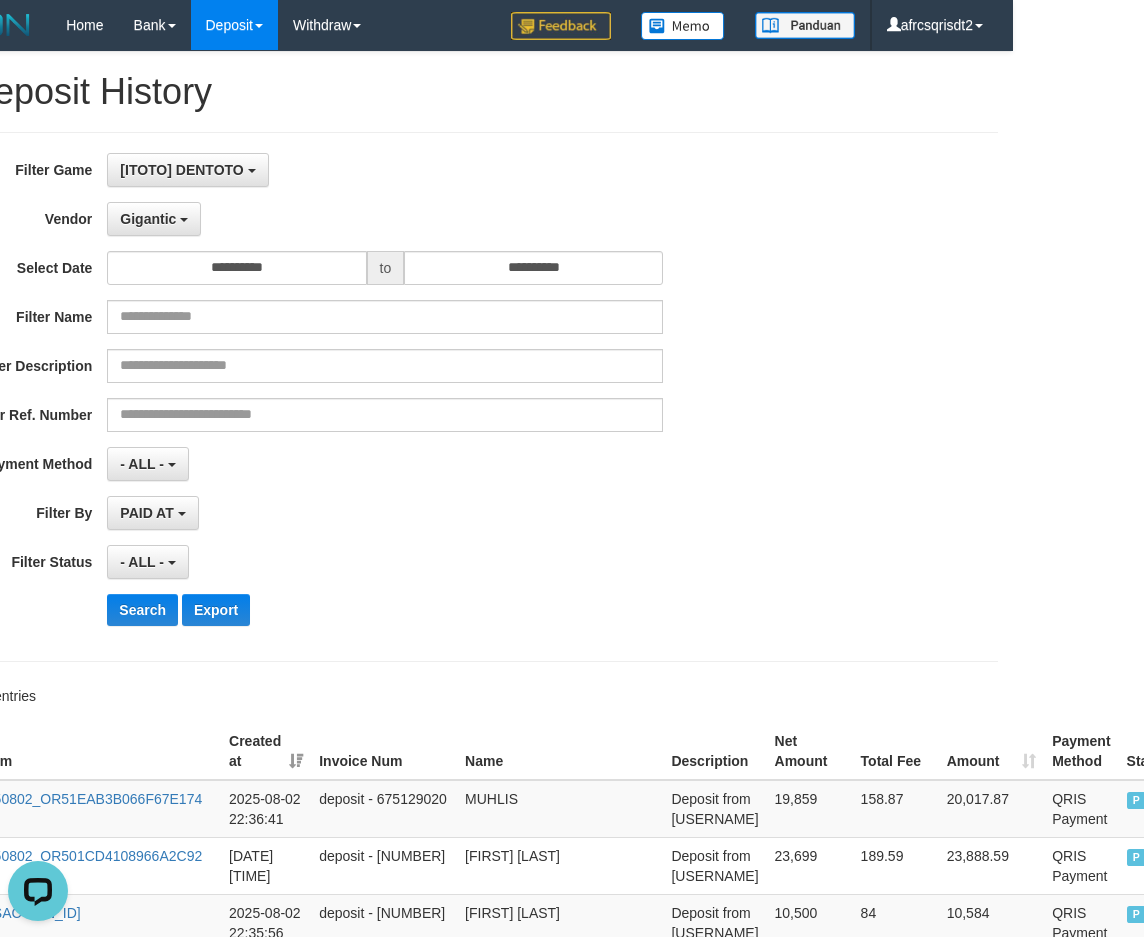 drag, startPoint x: 891, startPoint y: 187, endPoint x: 881, endPoint y: 2, distance: 185.27008 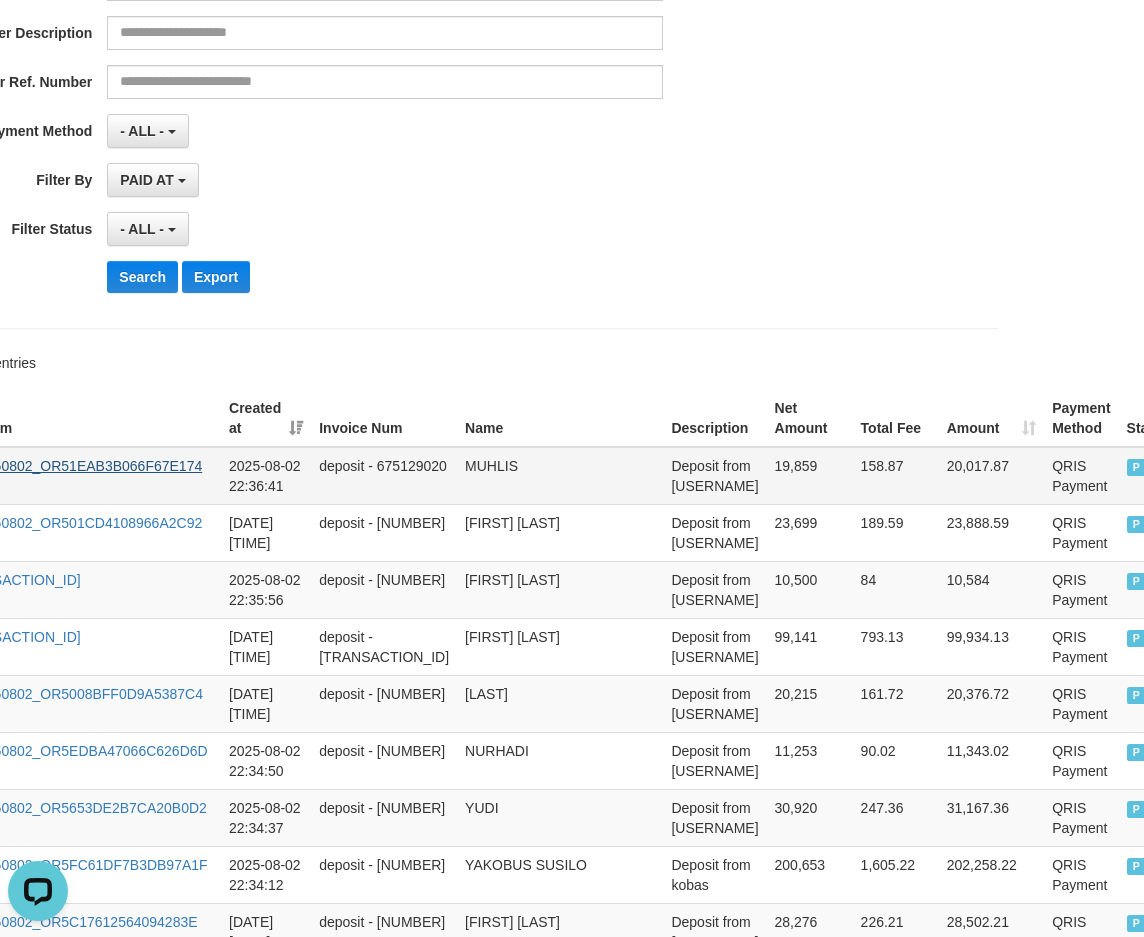 scroll, scrollTop: 333, scrollLeft: 0, axis: vertical 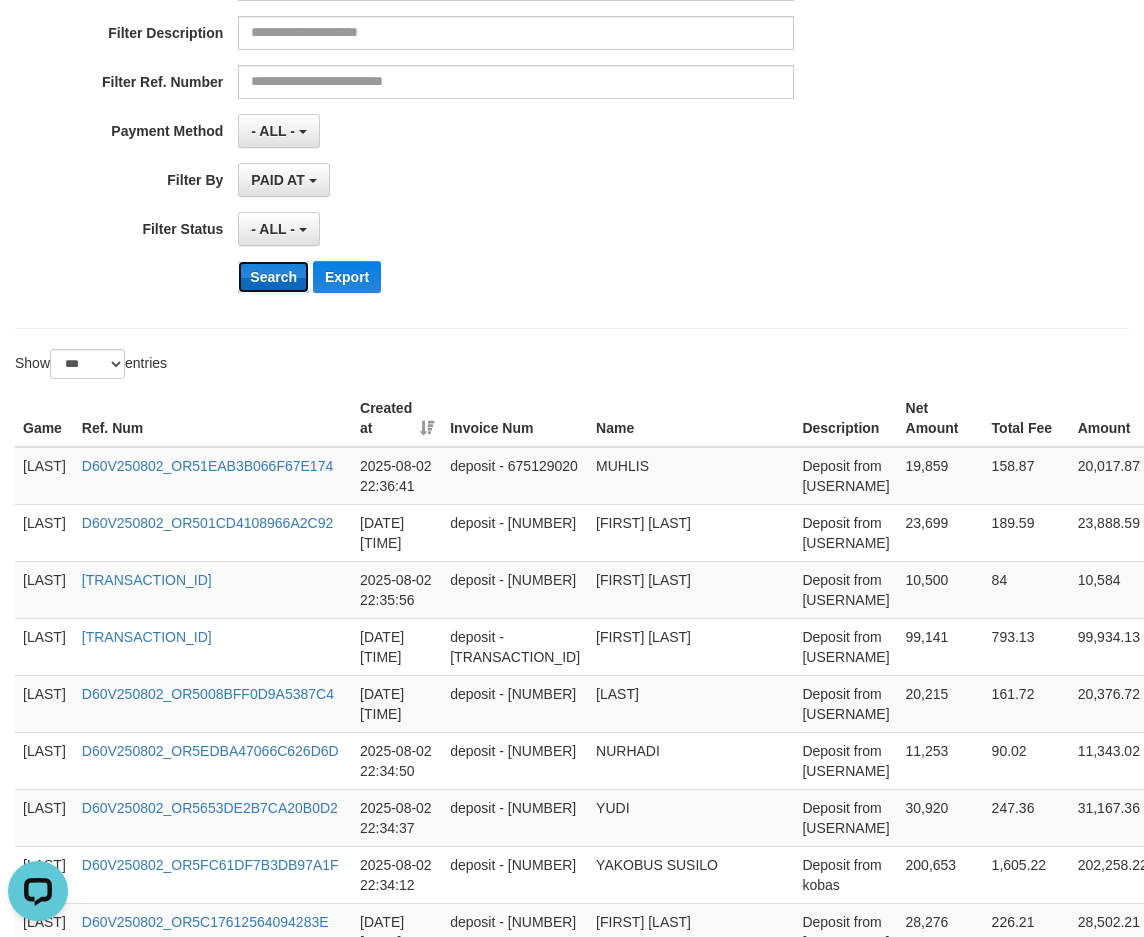 click on "Search" at bounding box center [273, 277] 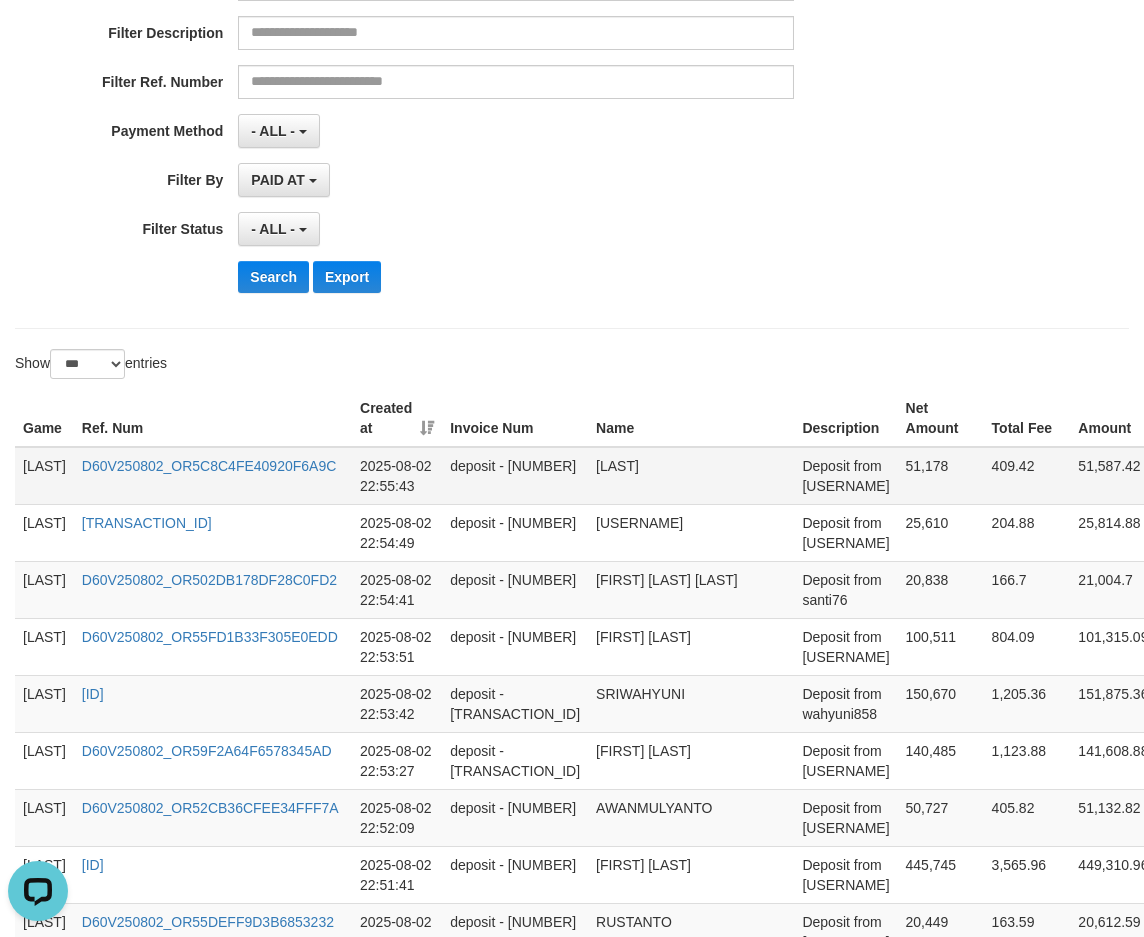 click on "[LAST]" at bounding box center [44, 476] 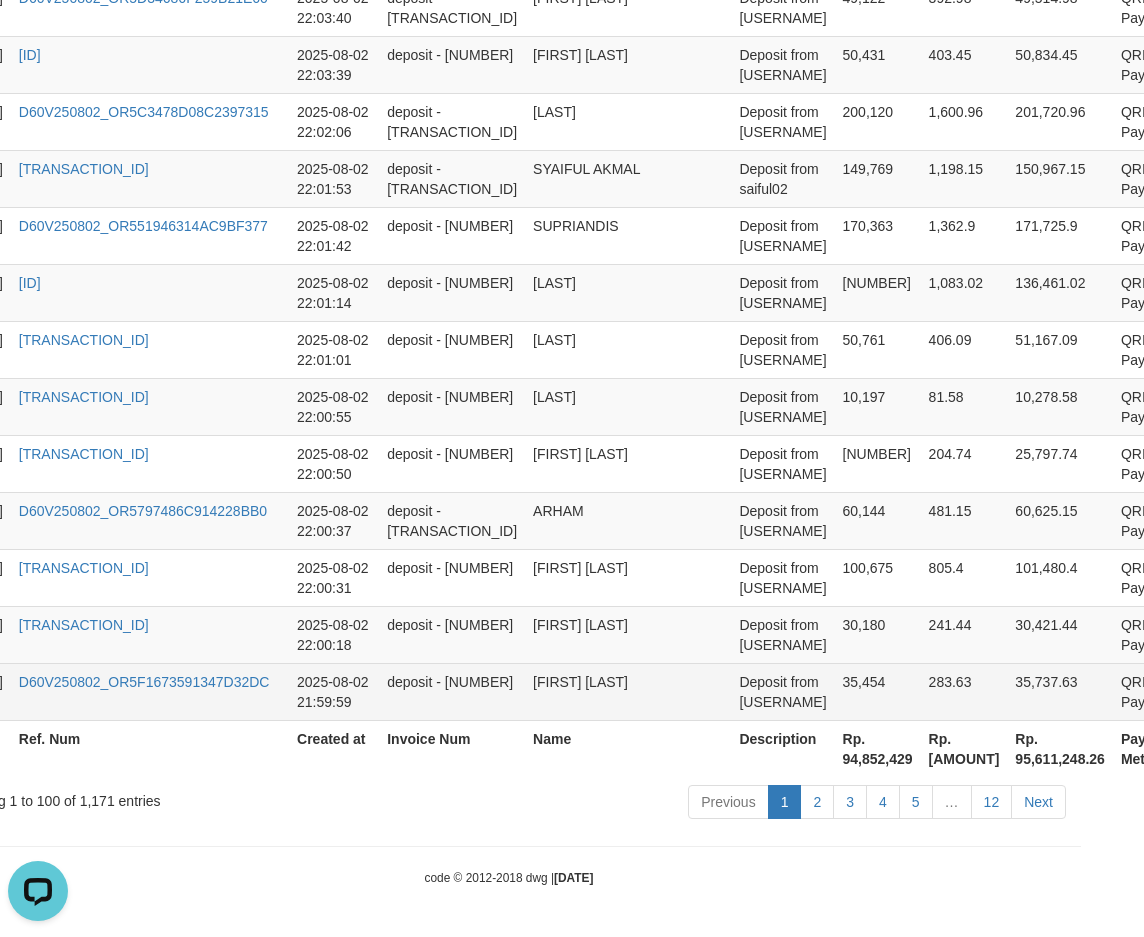 scroll, scrollTop: 5760, scrollLeft: 130, axis: both 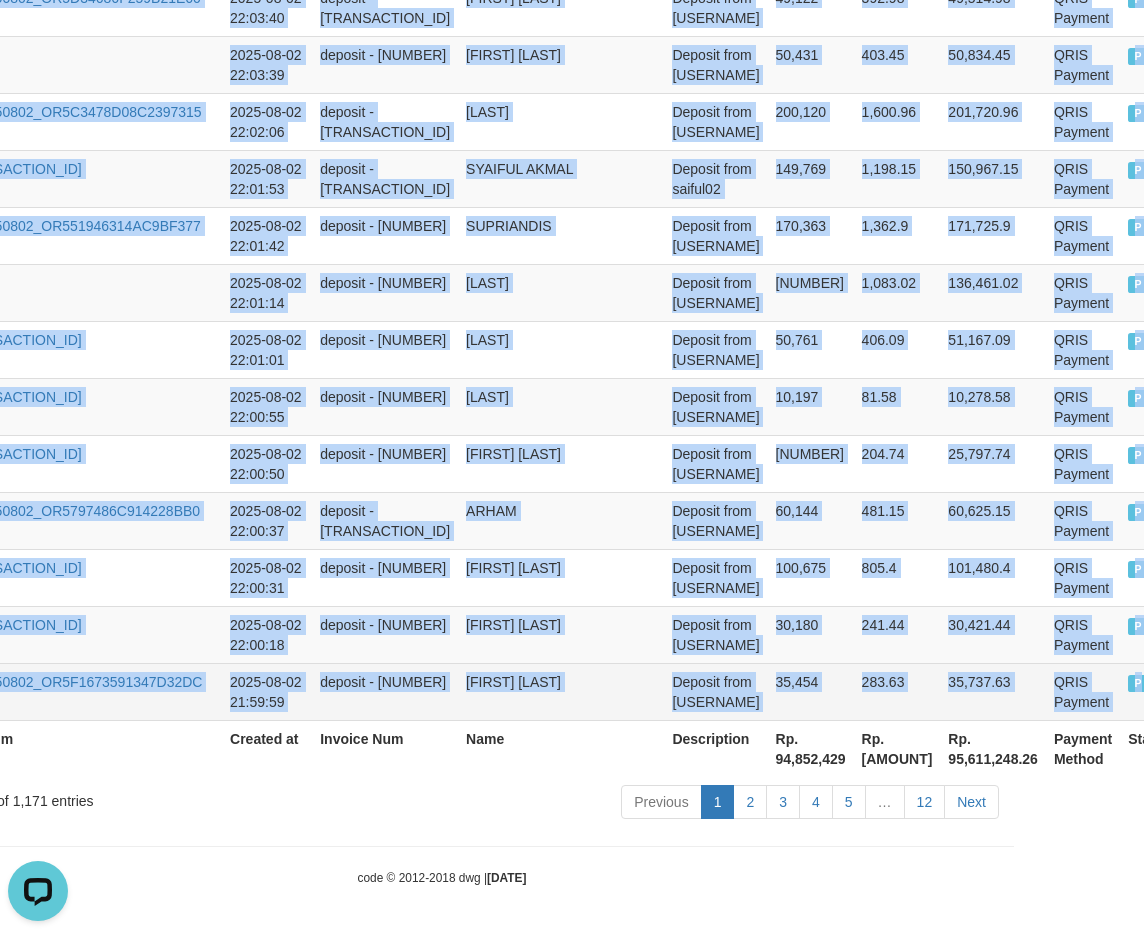 click on "P" at bounding box center (1138, 683) 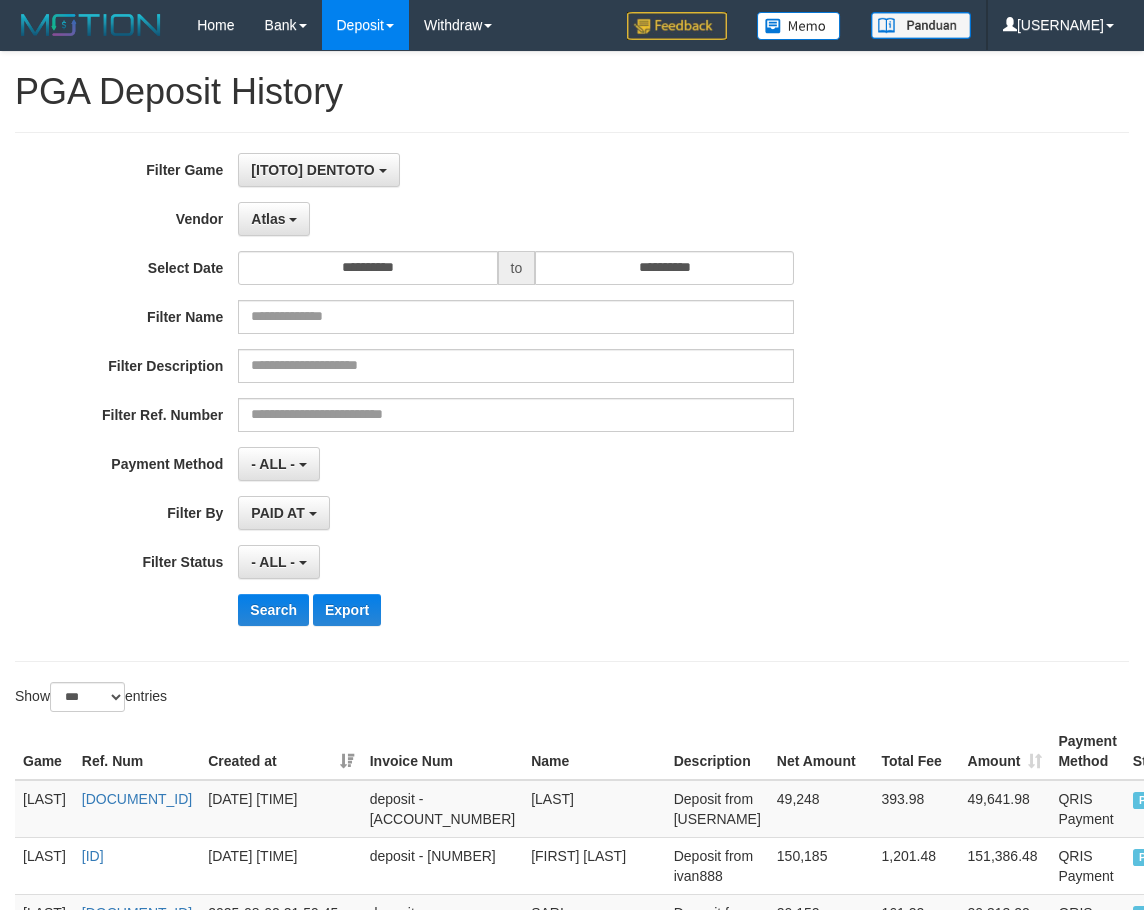 select on "**********" 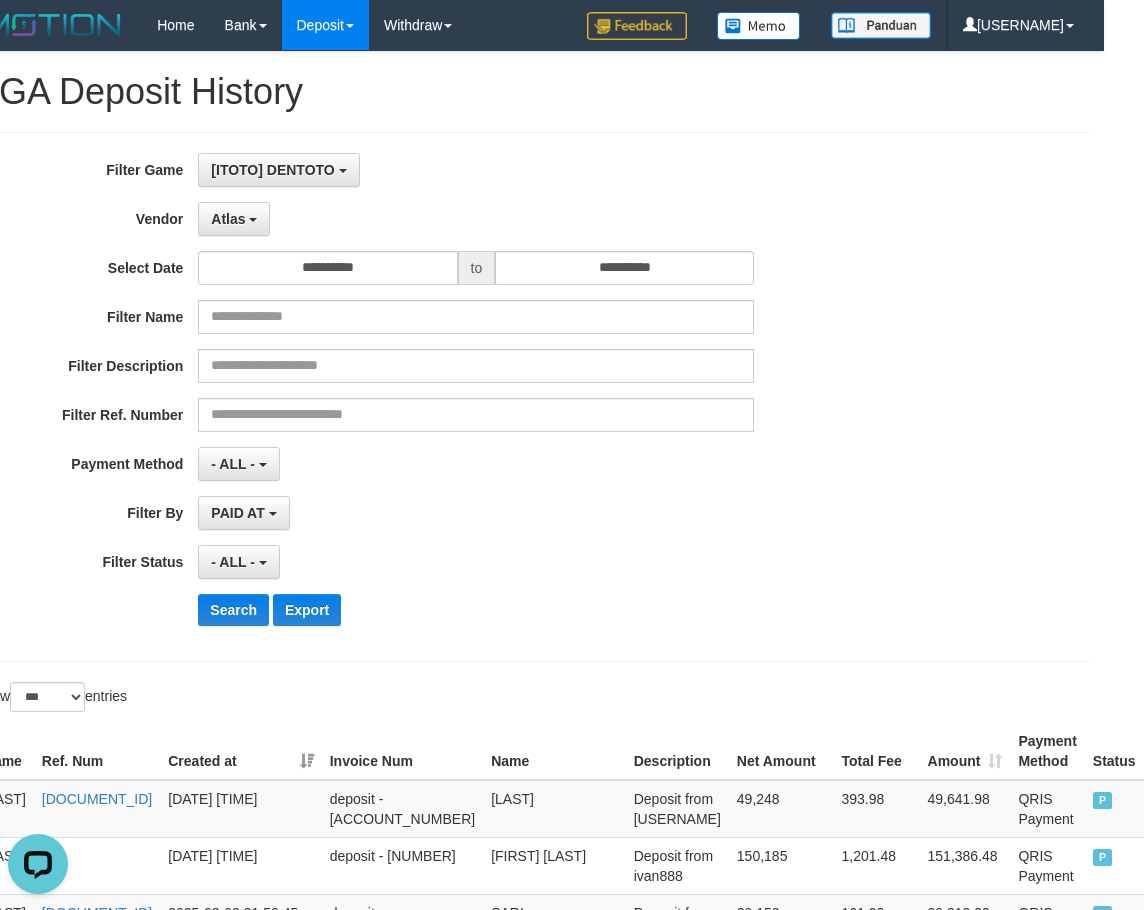 scroll, scrollTop: 0, scrollLeft: 0, axis: both 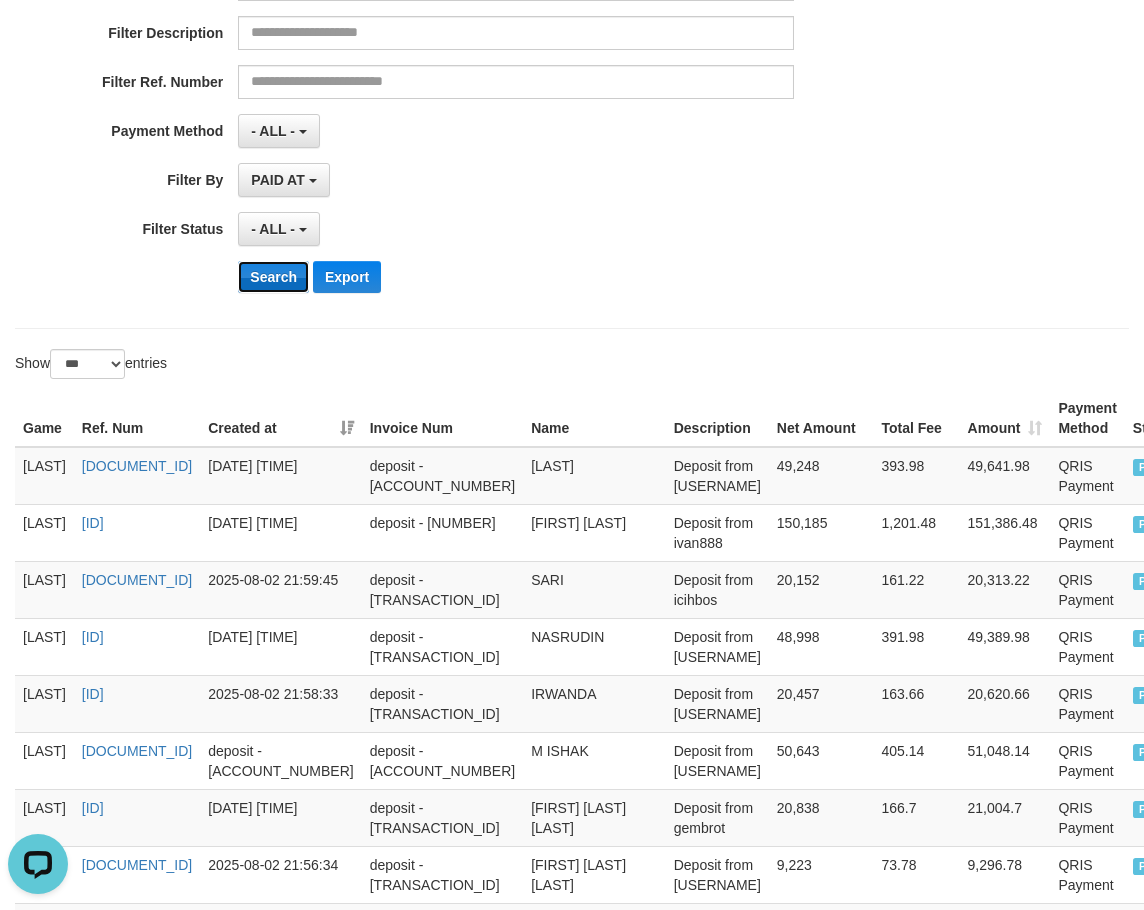 click on "Search" at bounding box center (273, 277) 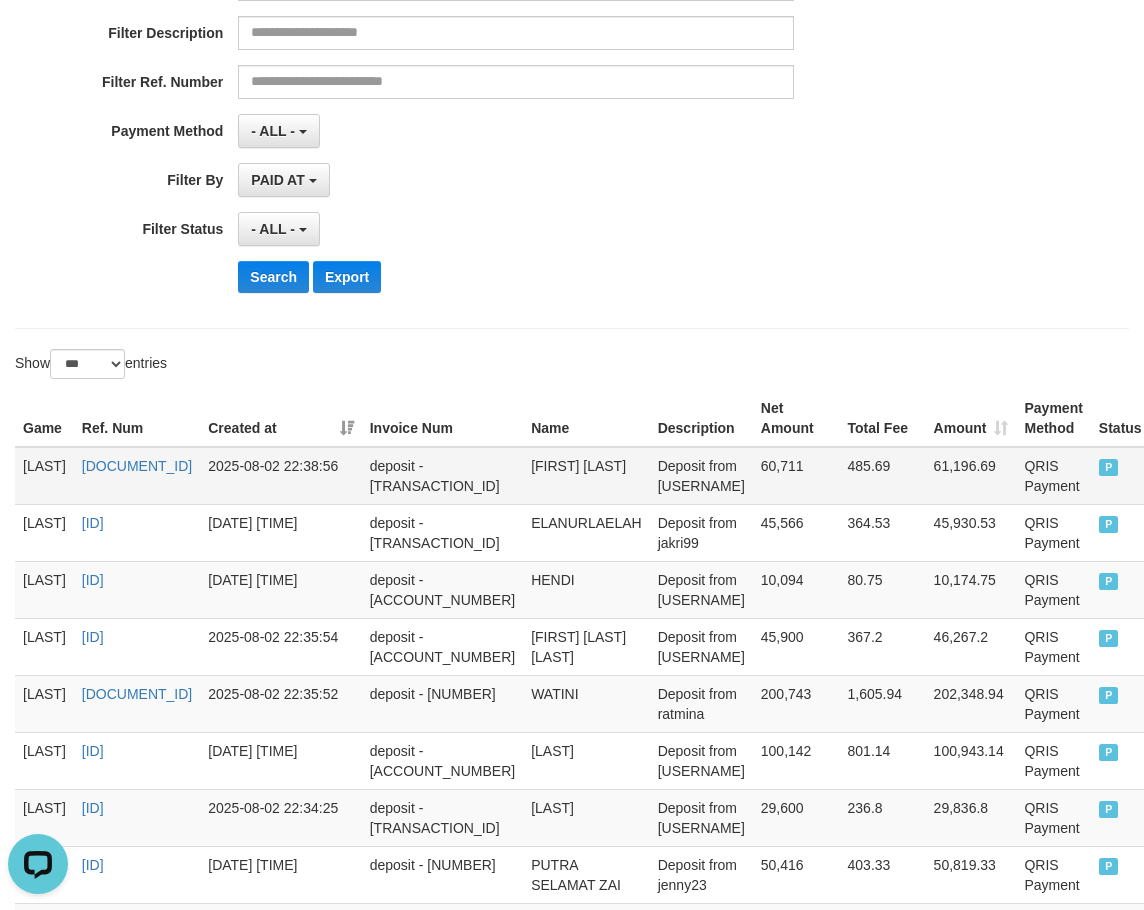 click on "[LAST]" at bounding box center [44, 476] 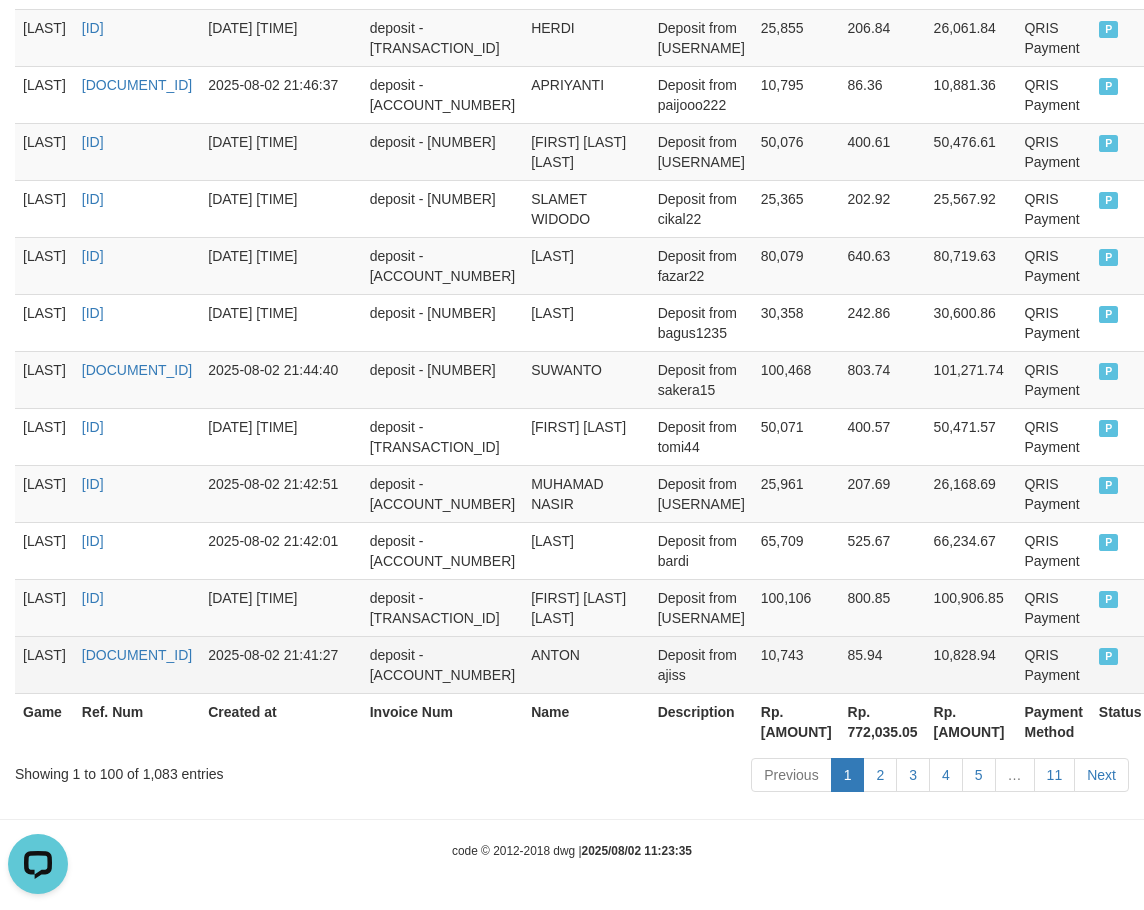 scroll, scrollTop: 5787, scrollLeft: 131, axis: both 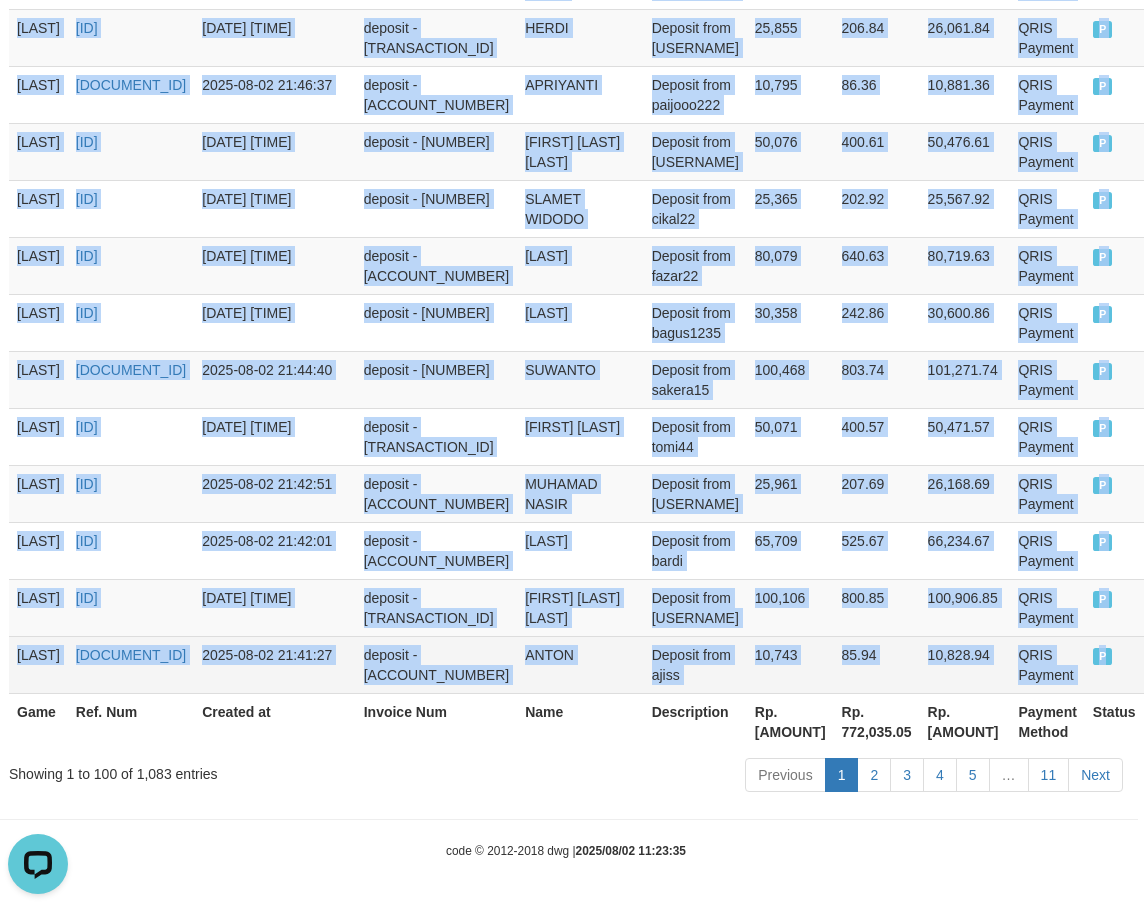 click on "P" at bounding box center [1114, 664] 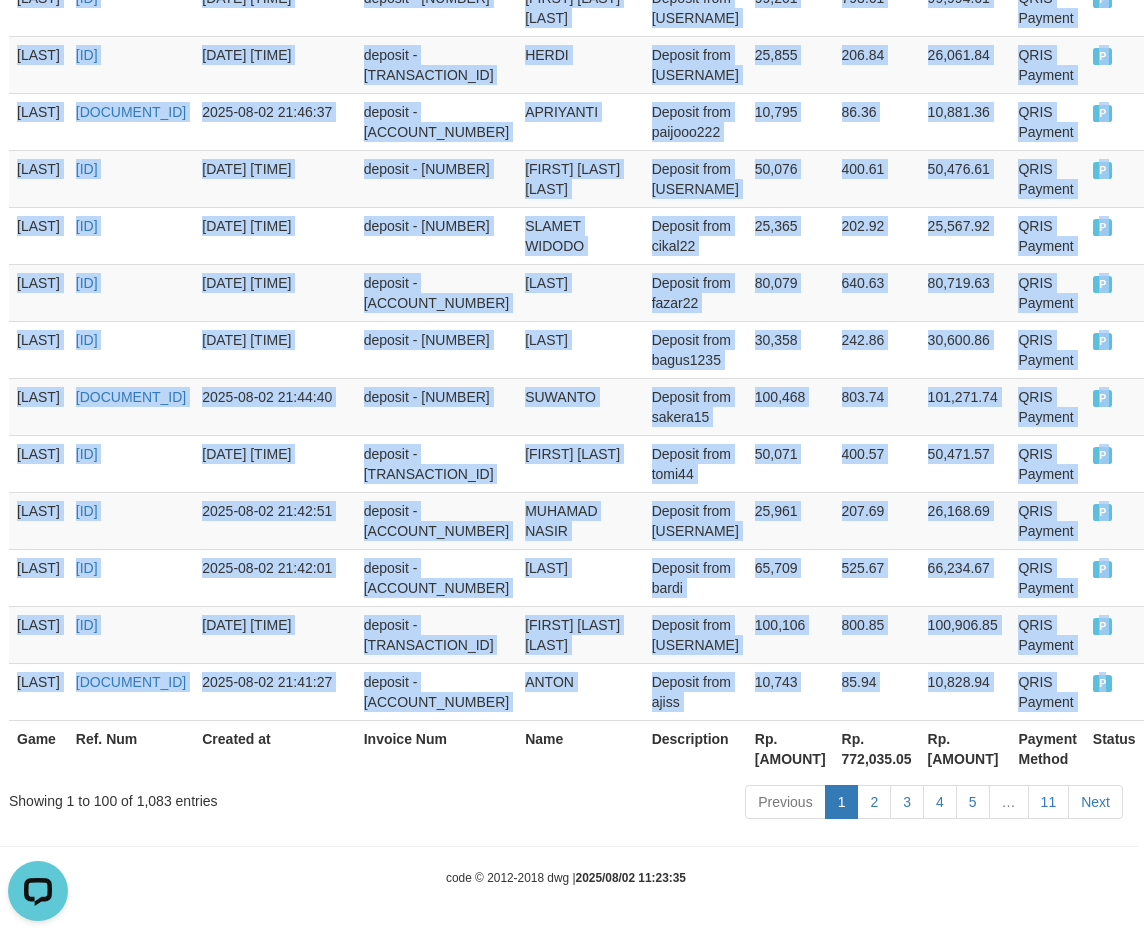 scroll, scrollTop: 0, scrollLeft: 131, axis: horizontal 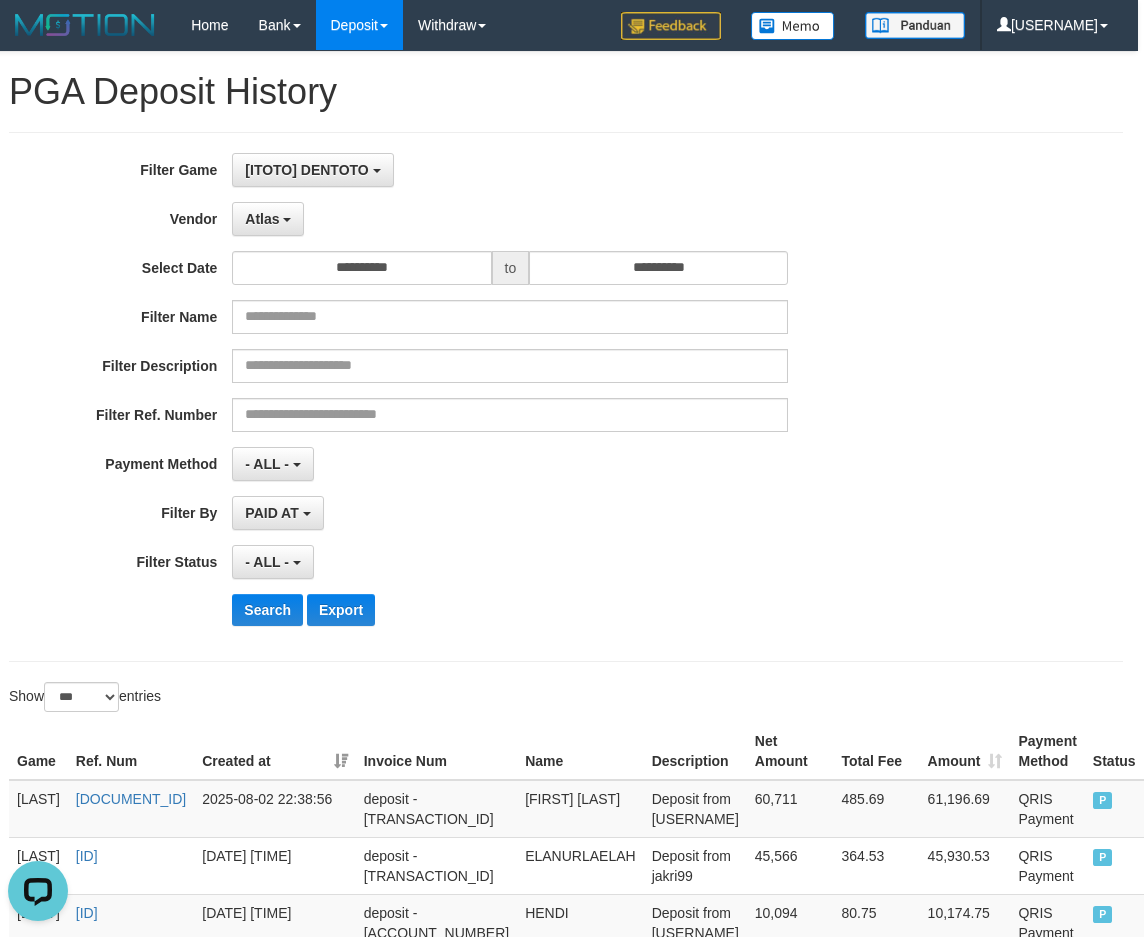 drag, startPoint x: 914, startPoint y: 191, endPoint x: 1149, endPoint y: 218, distance: 236.54597 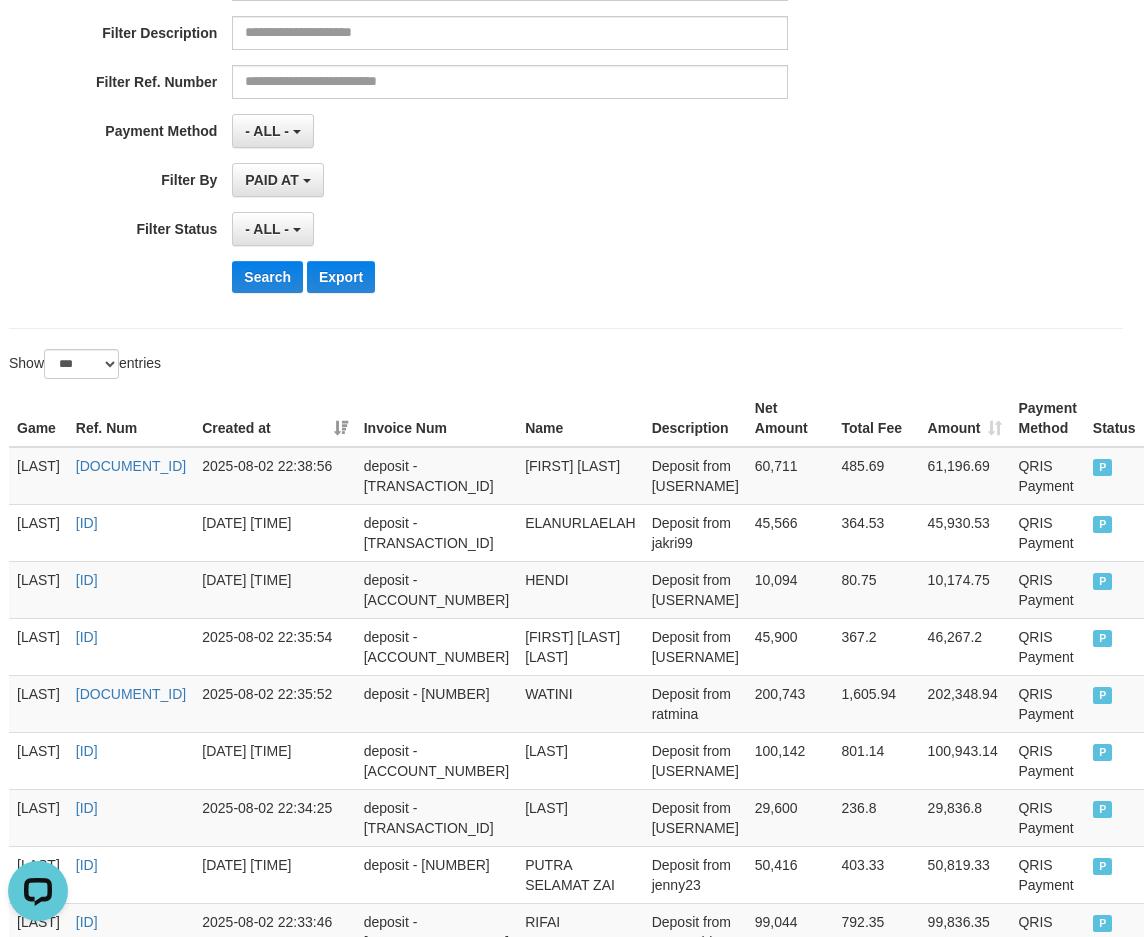 scroll, scrollTop: 333, scrollLeft: 0, axis: vertical 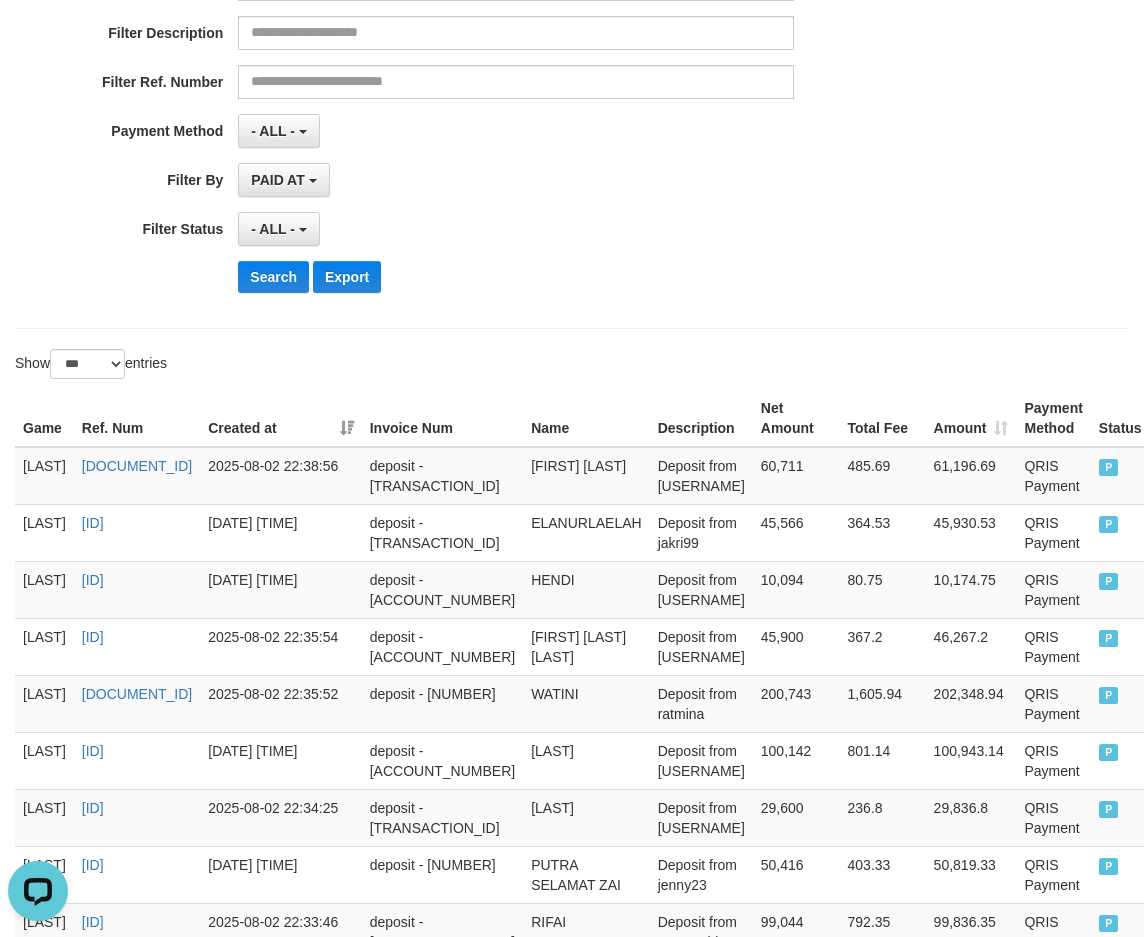 click on "**********" at bounding box center (476, 64) 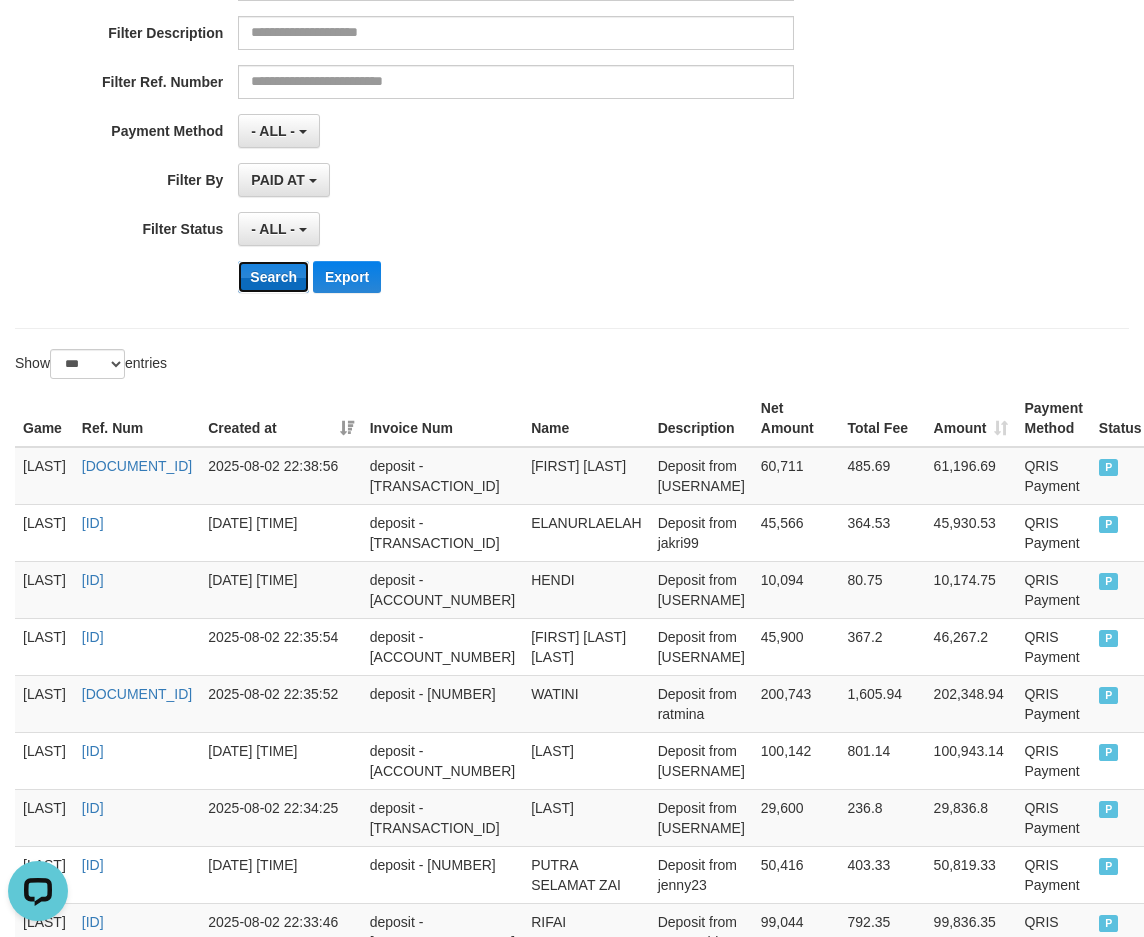 click on "Search" at bounding box center [273, 277] 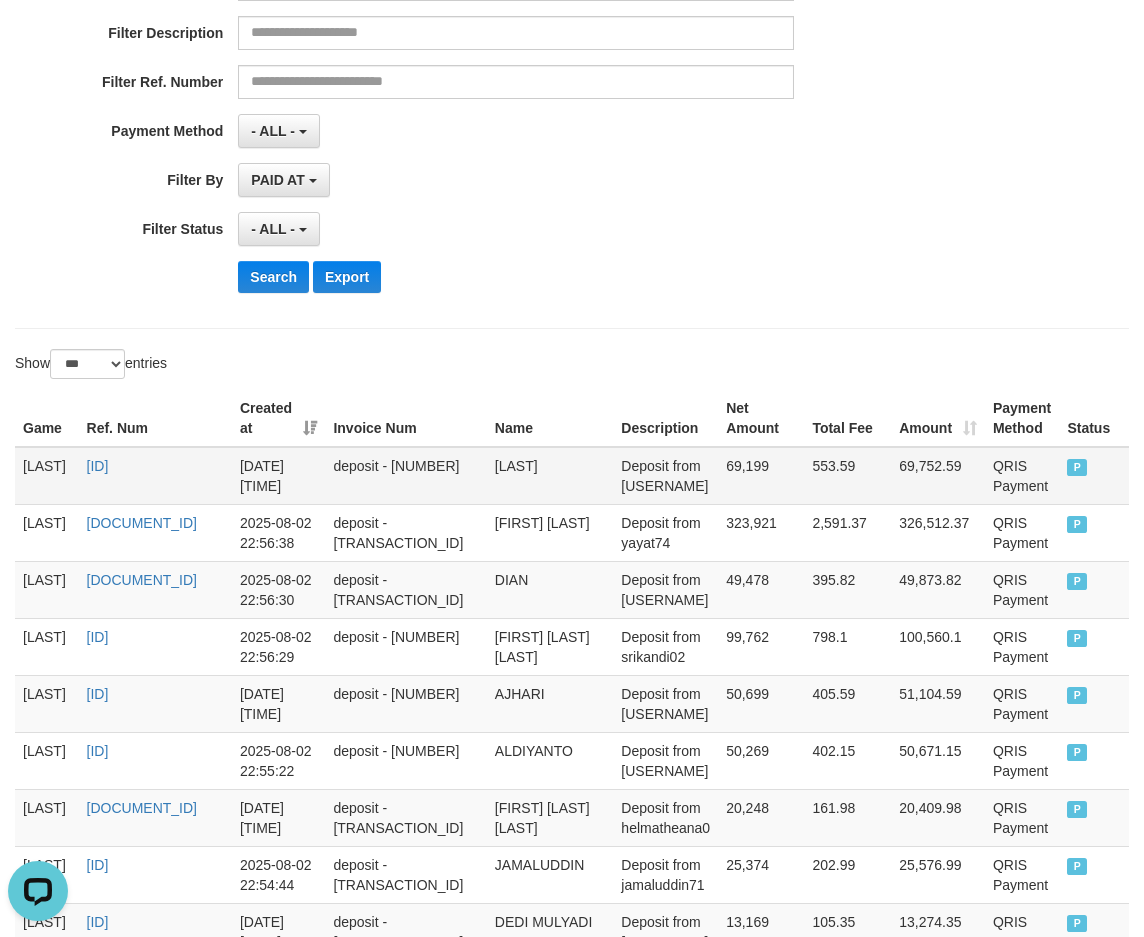 click on "[LAST]" at bounding box center (47, 476) 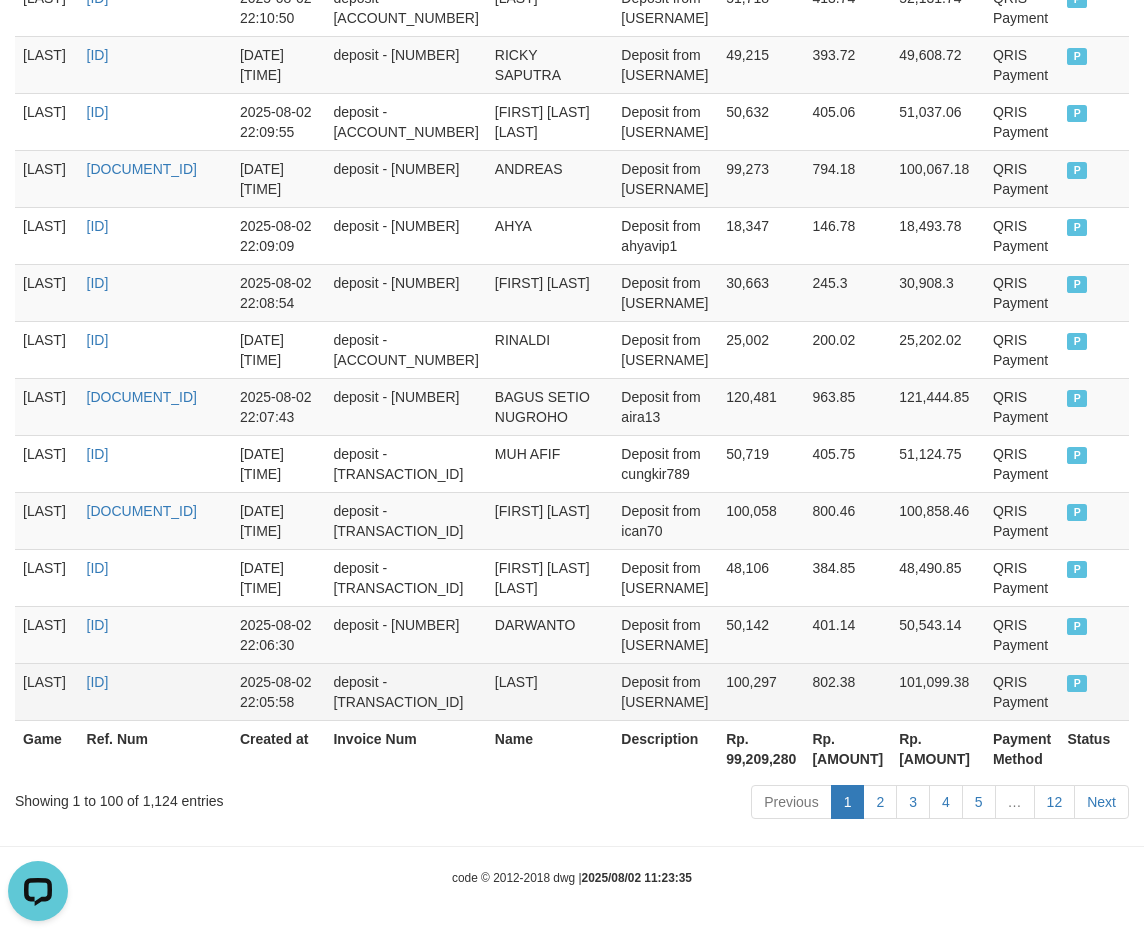 scroll, scrollTop: 5760, scrollLeft: 107, axis: both 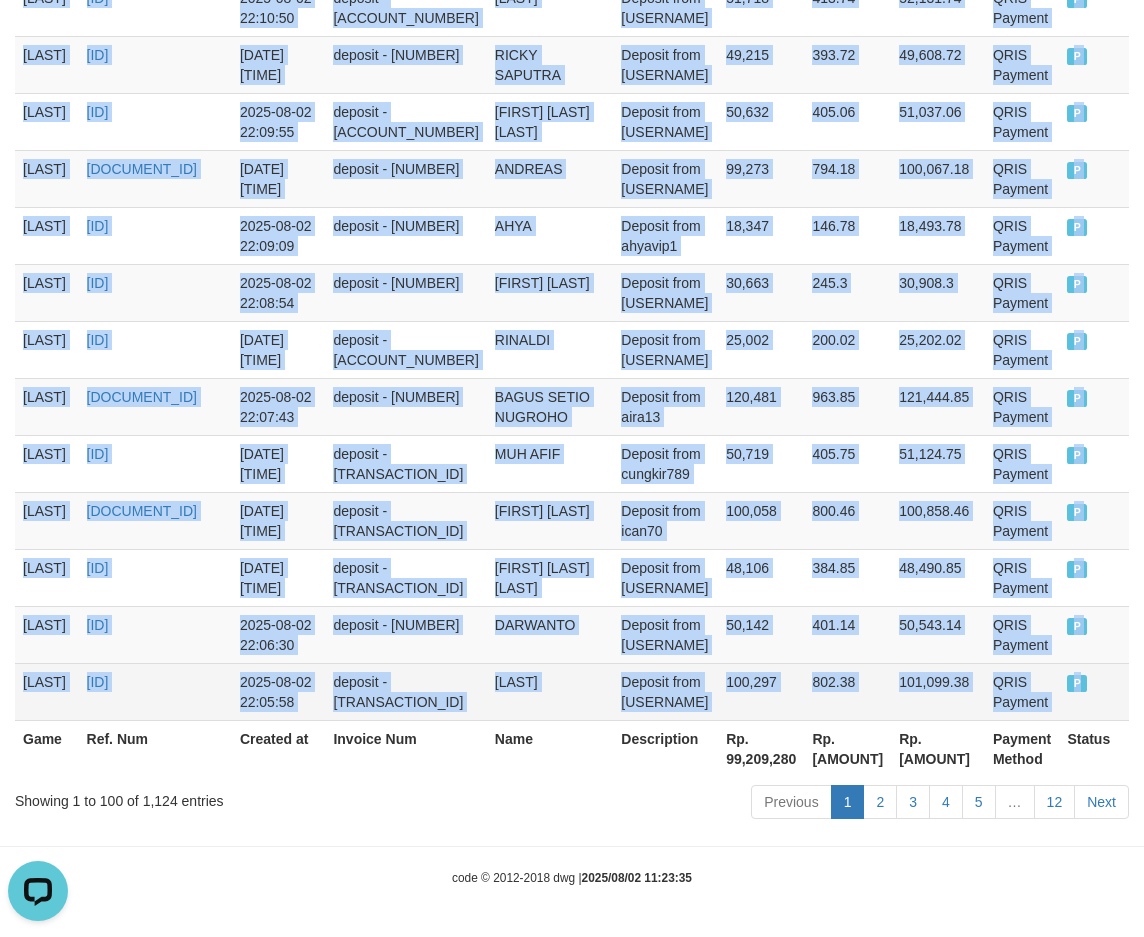 click on "P" at bounding box center [1094, 691] 